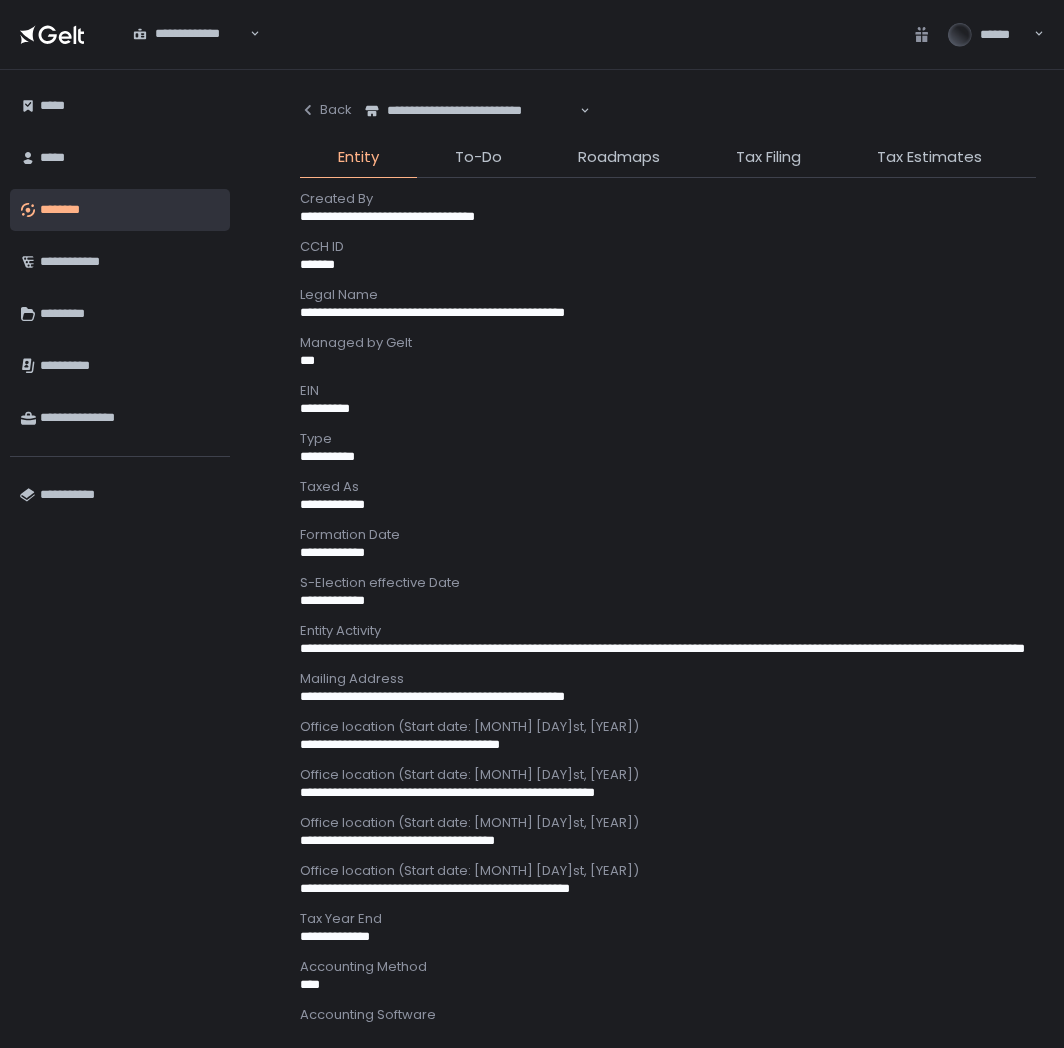 scroll, scrollTop: 0, scrollLeft: 0, axis: both 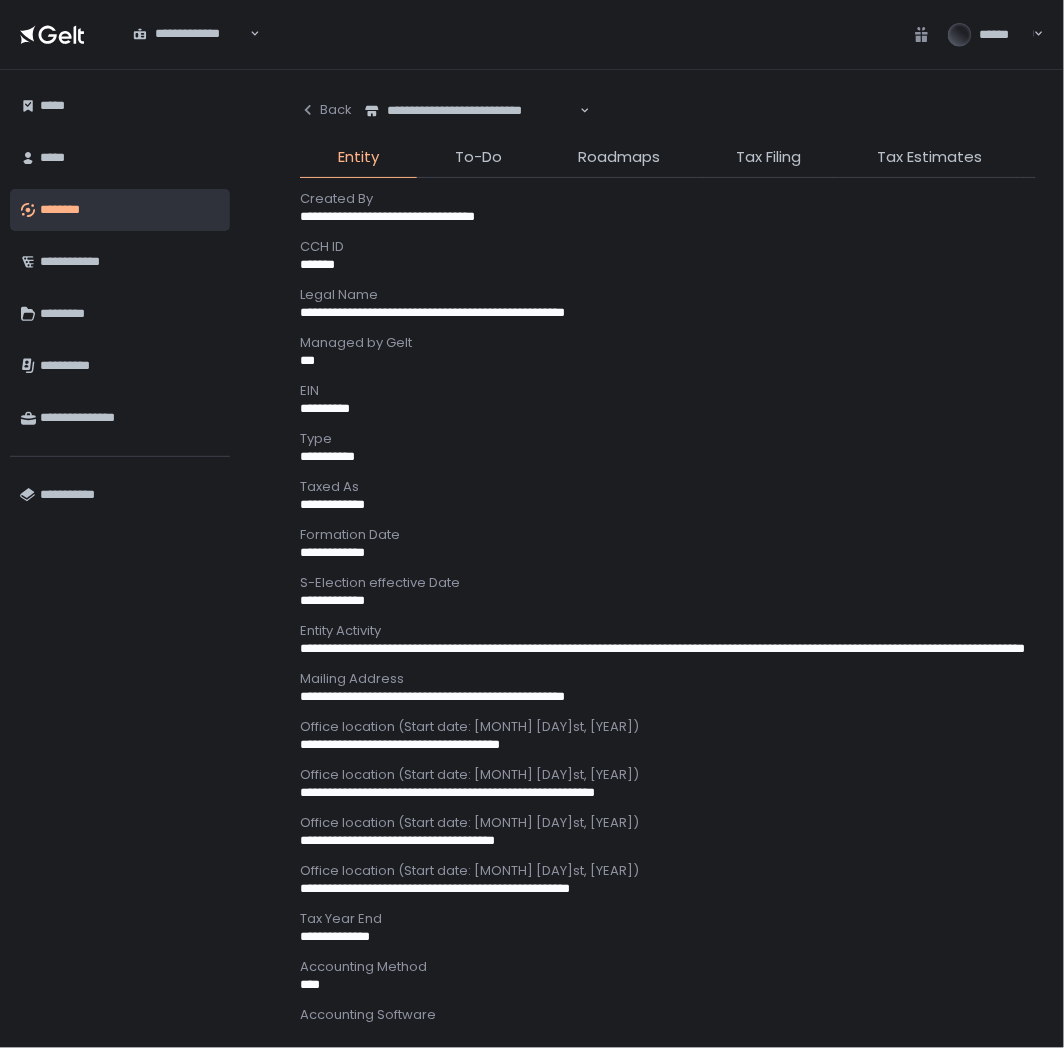 click on "********" at bounding box center [130, 210] 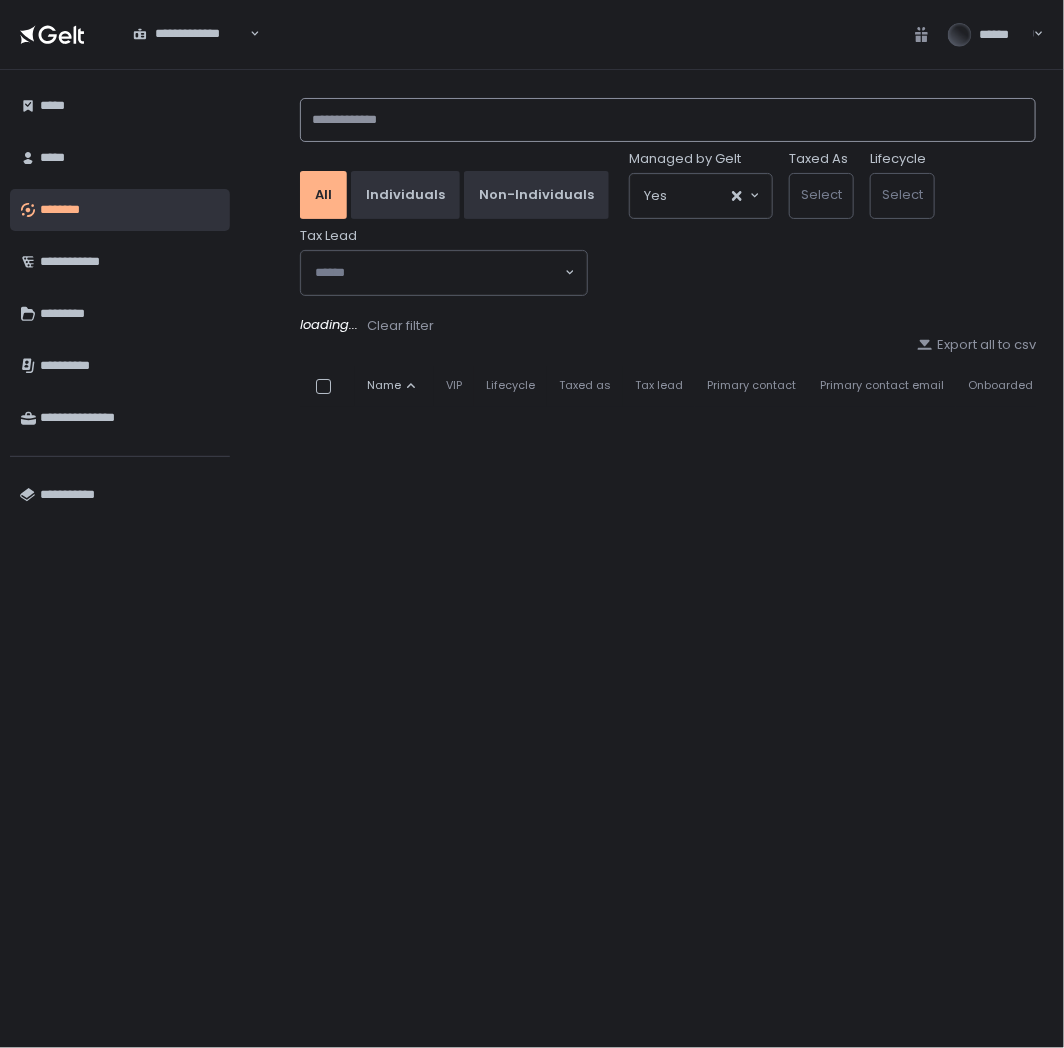 click 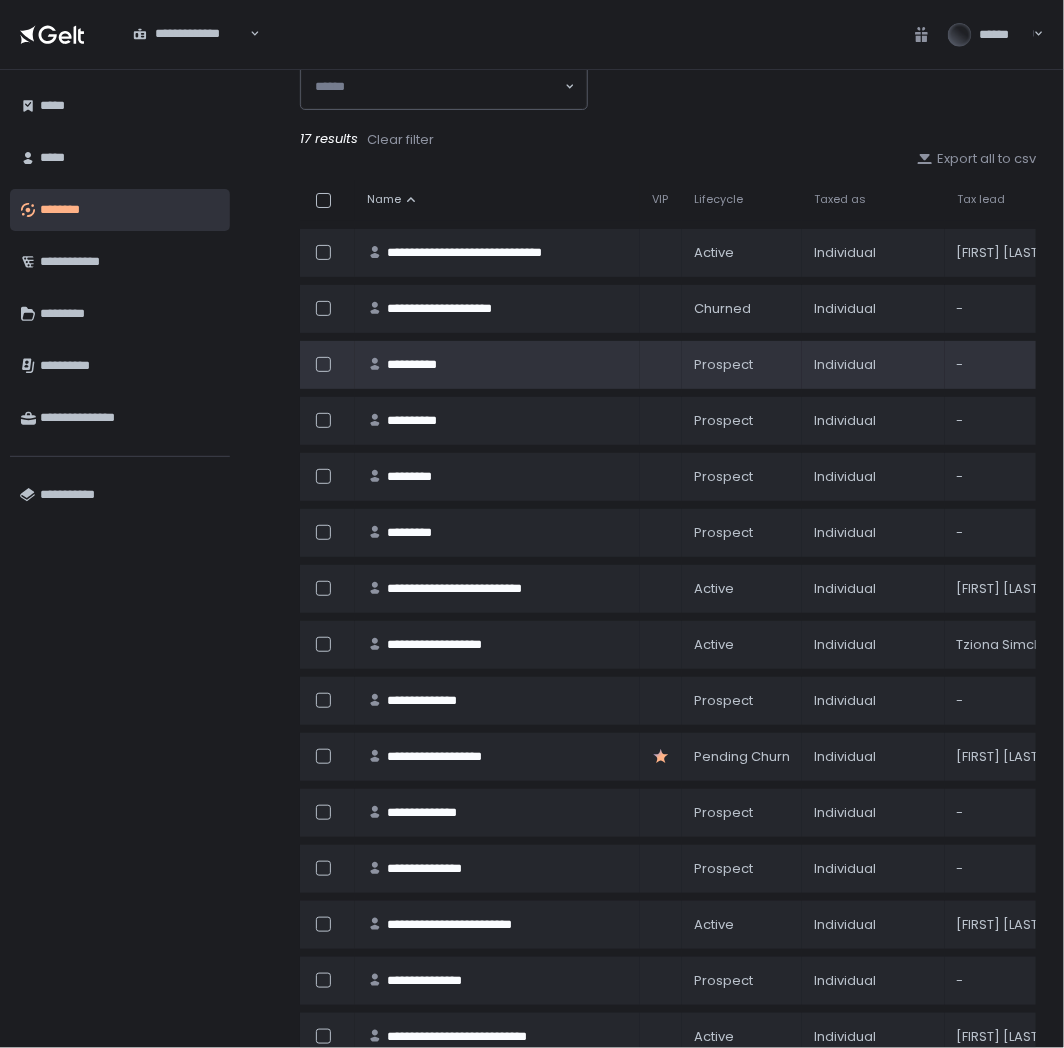 scroll, scrollTop: 0, scrollLeft: 0, axis: both 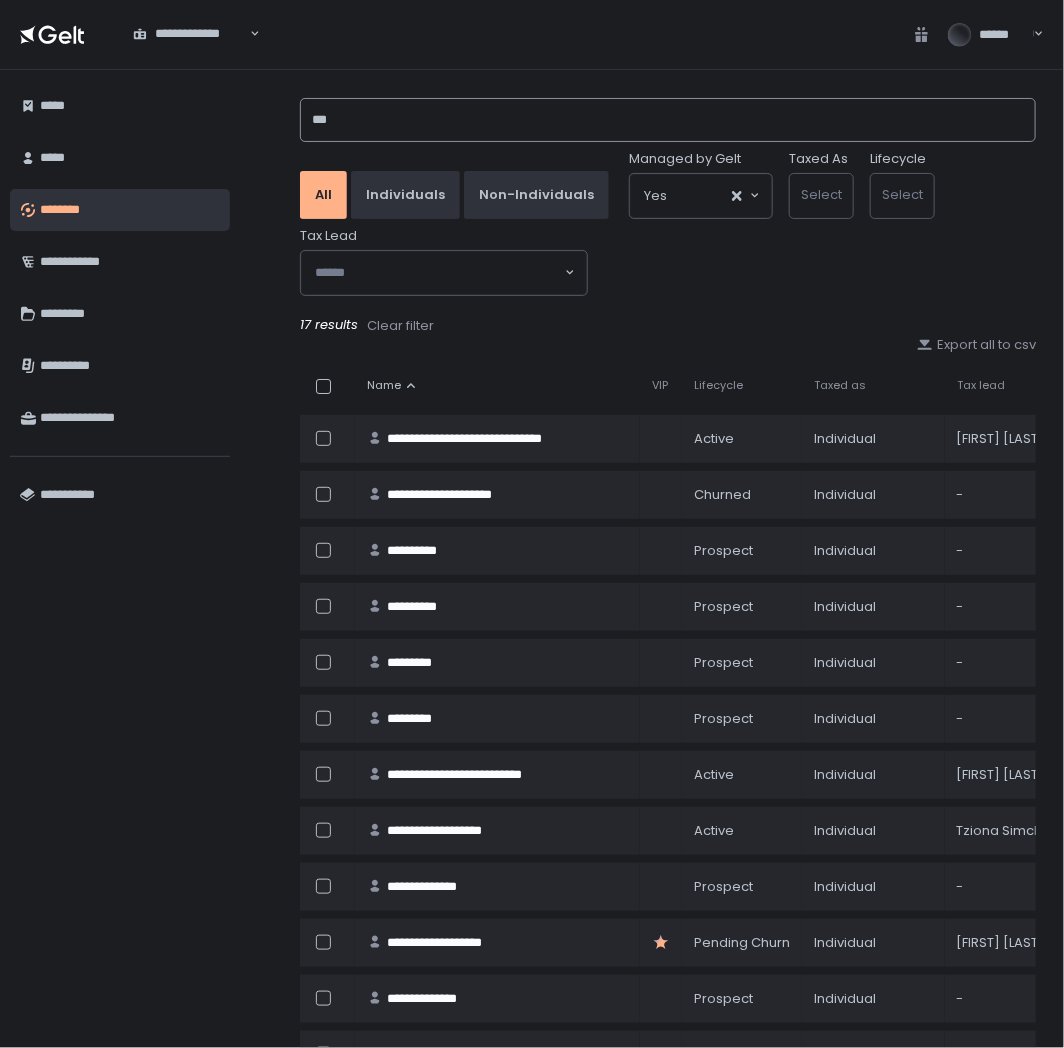 click on "***" 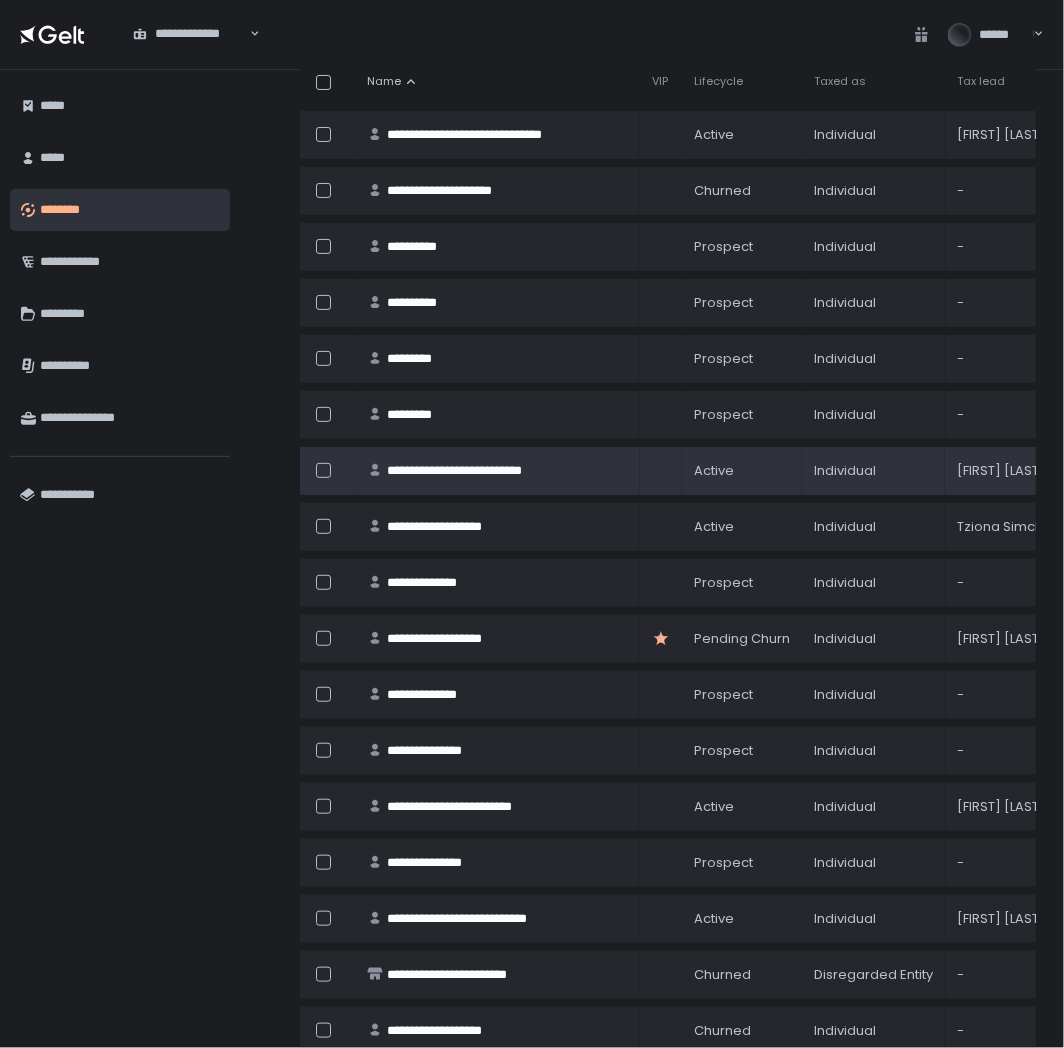 scroll, scrollTop: 318, scrollLeft: 0, axis: vertical 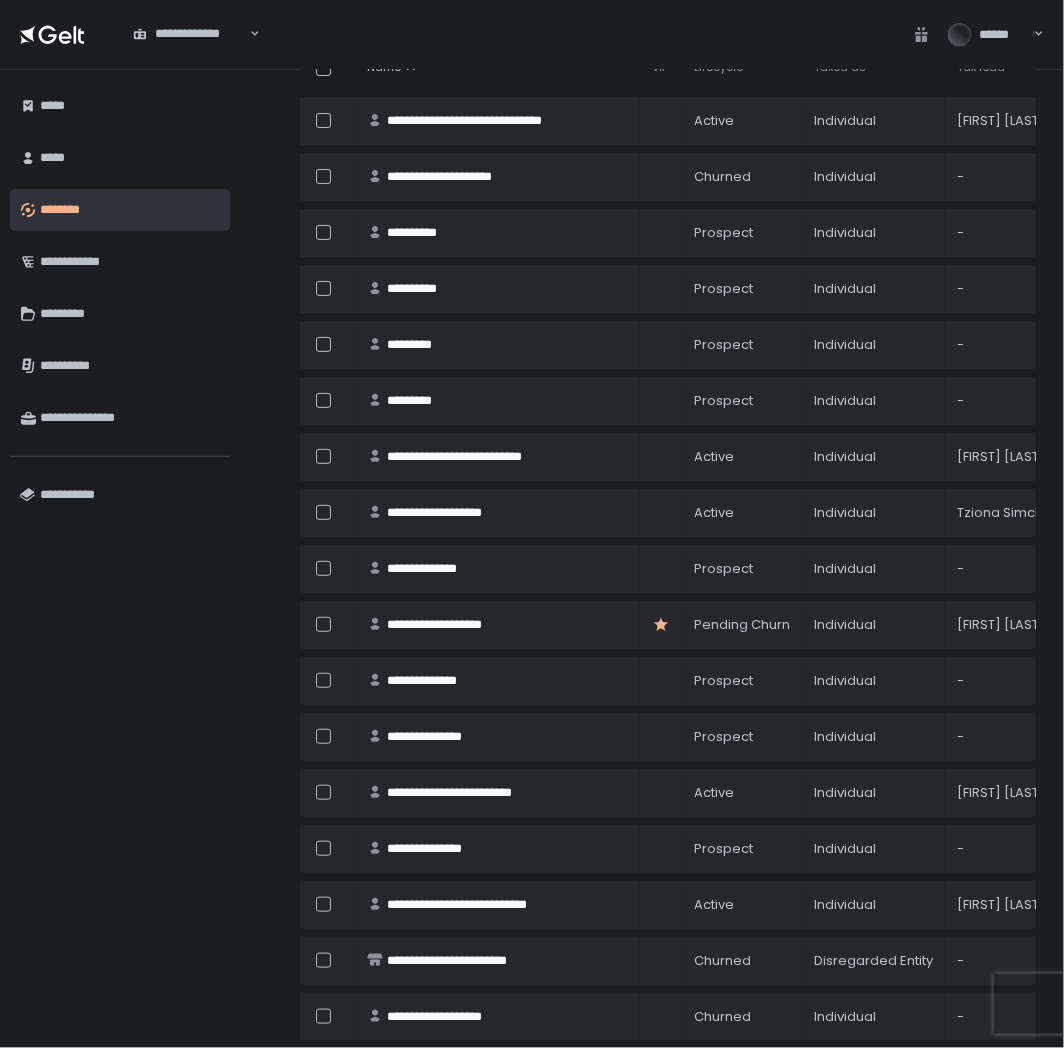 click on "********" at bounding box center [130, 210] 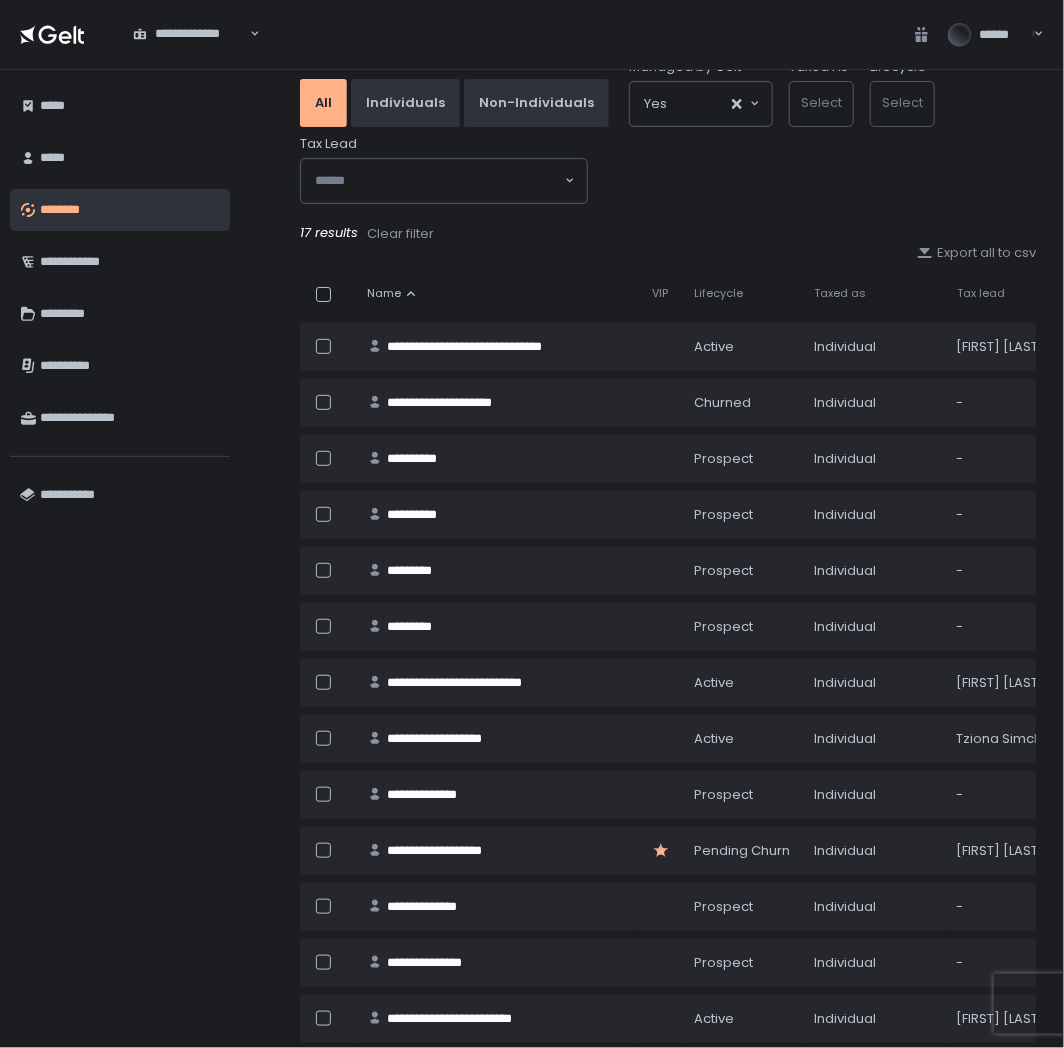 scroll, scrollTop: 0, scrollLeft: 0, axis: both 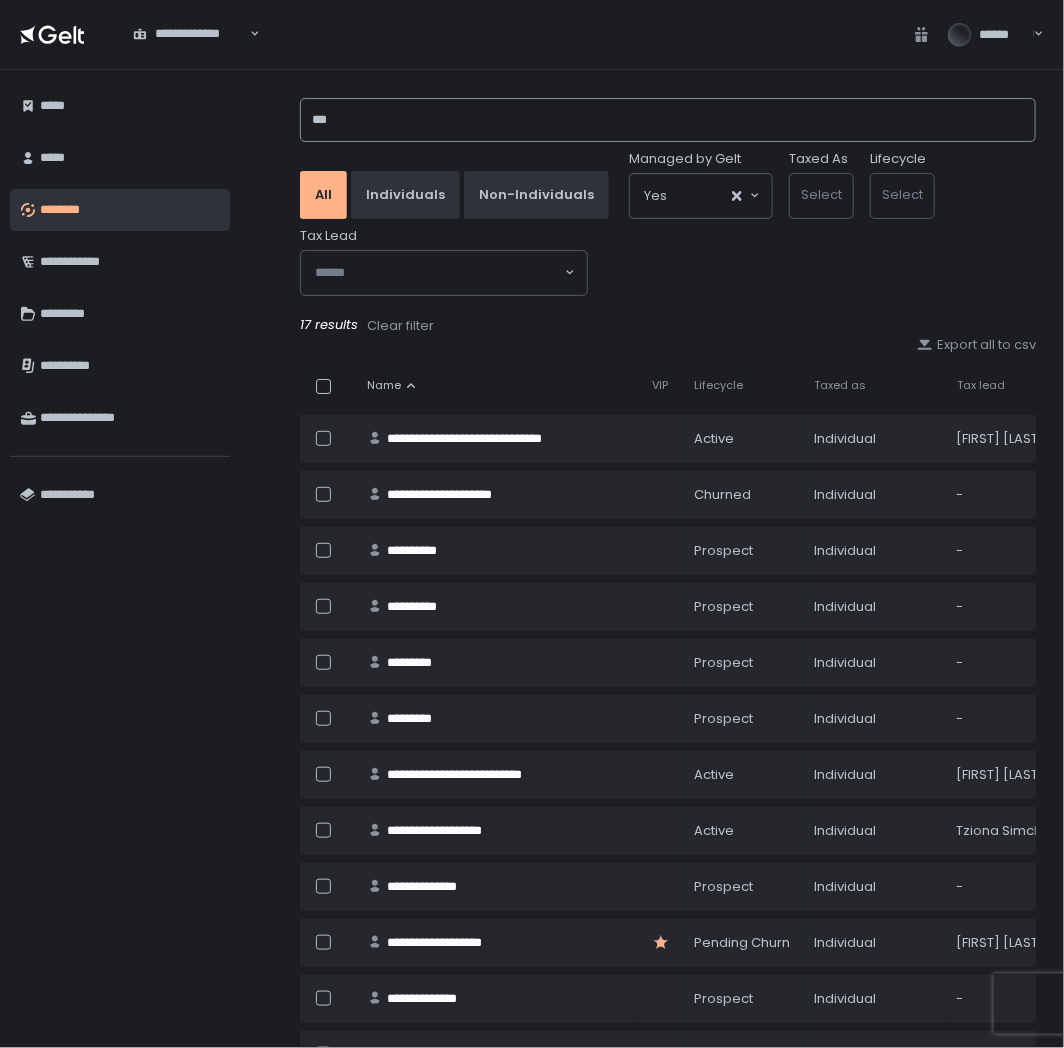 click on "***" 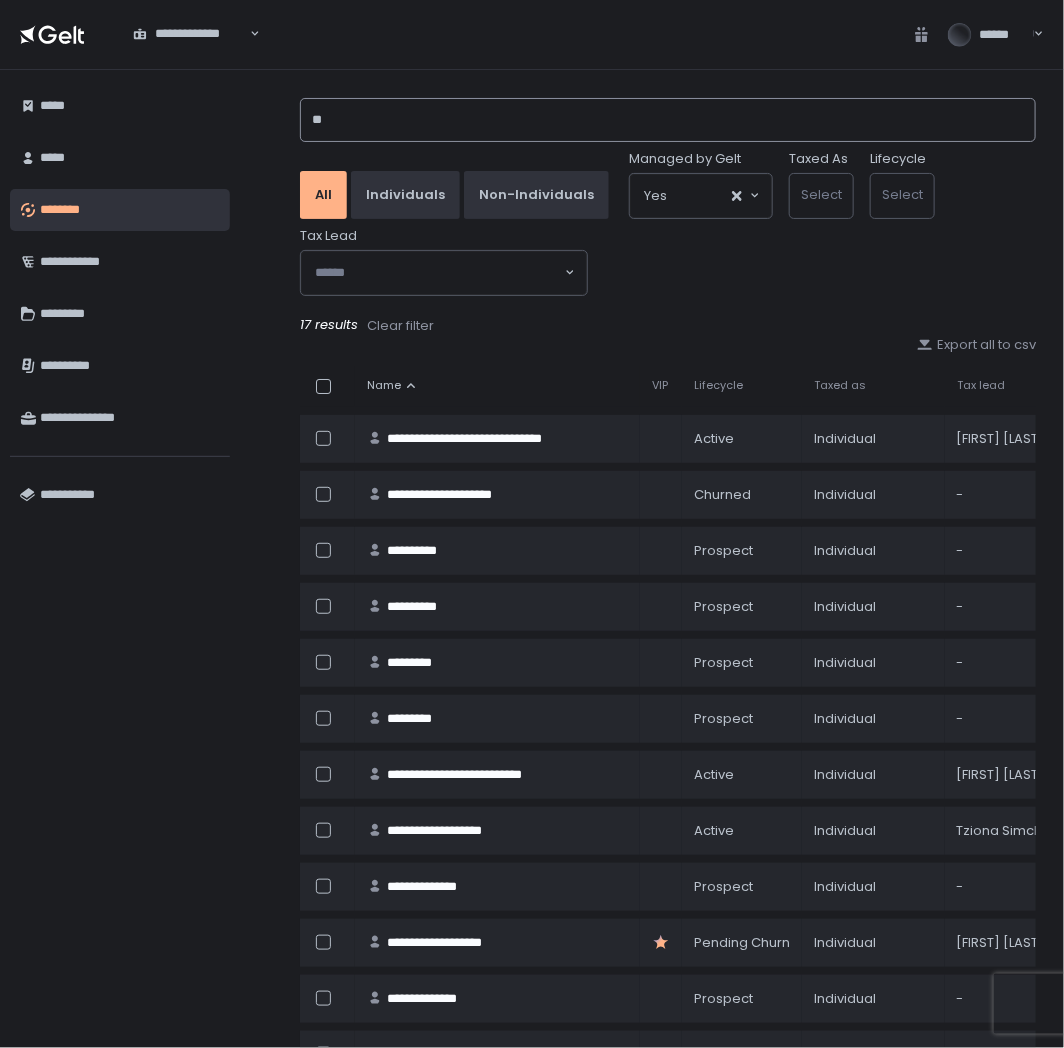 type on "*" 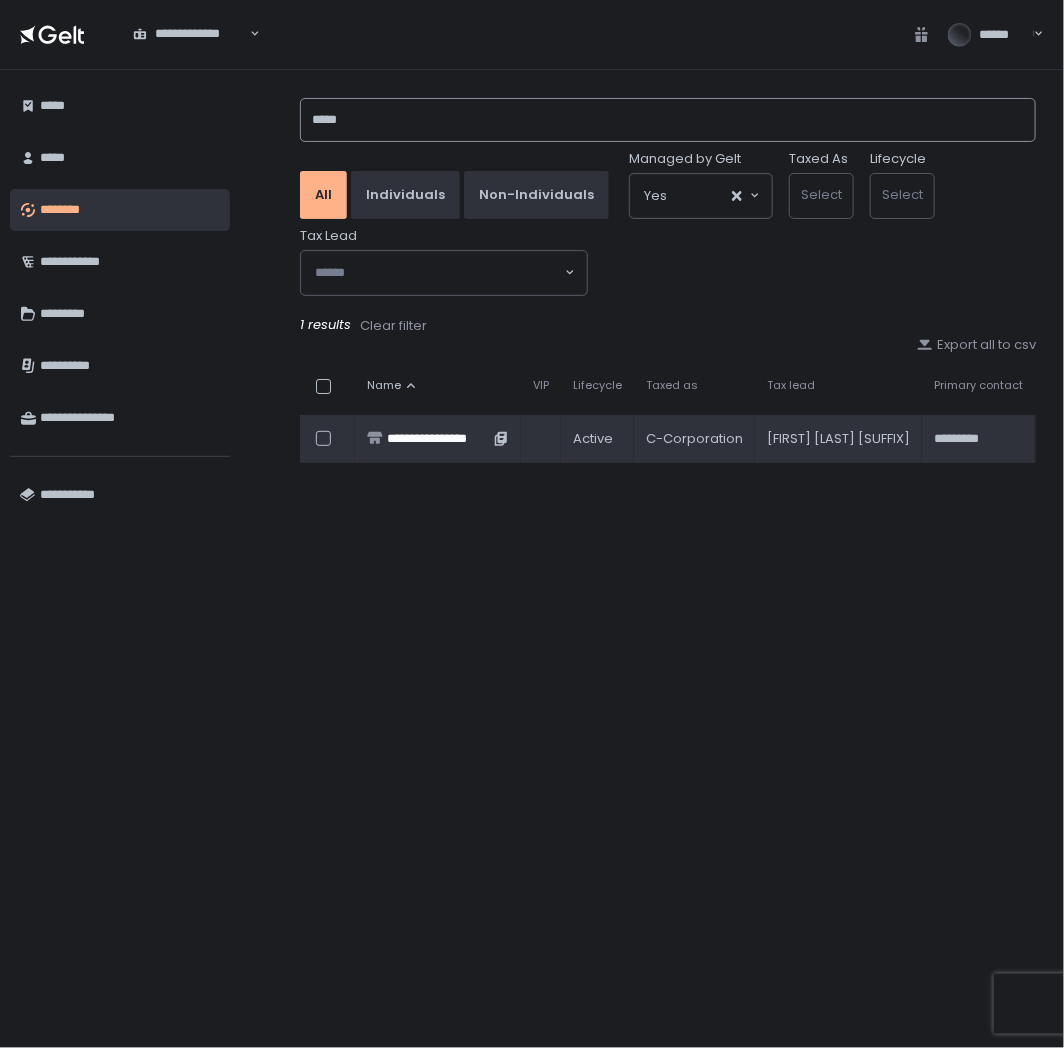 type on "*****" 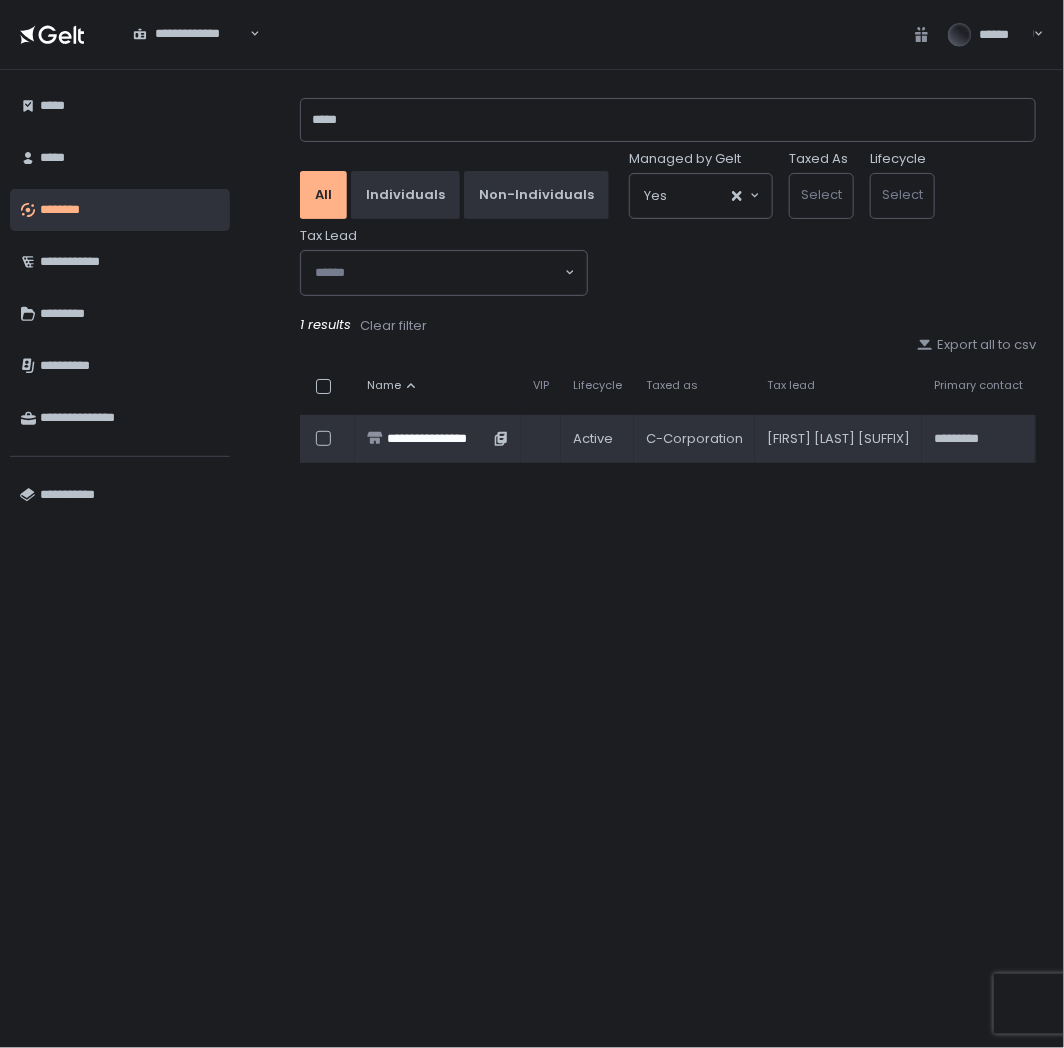click on "**********" at bounding box center (438, 439) 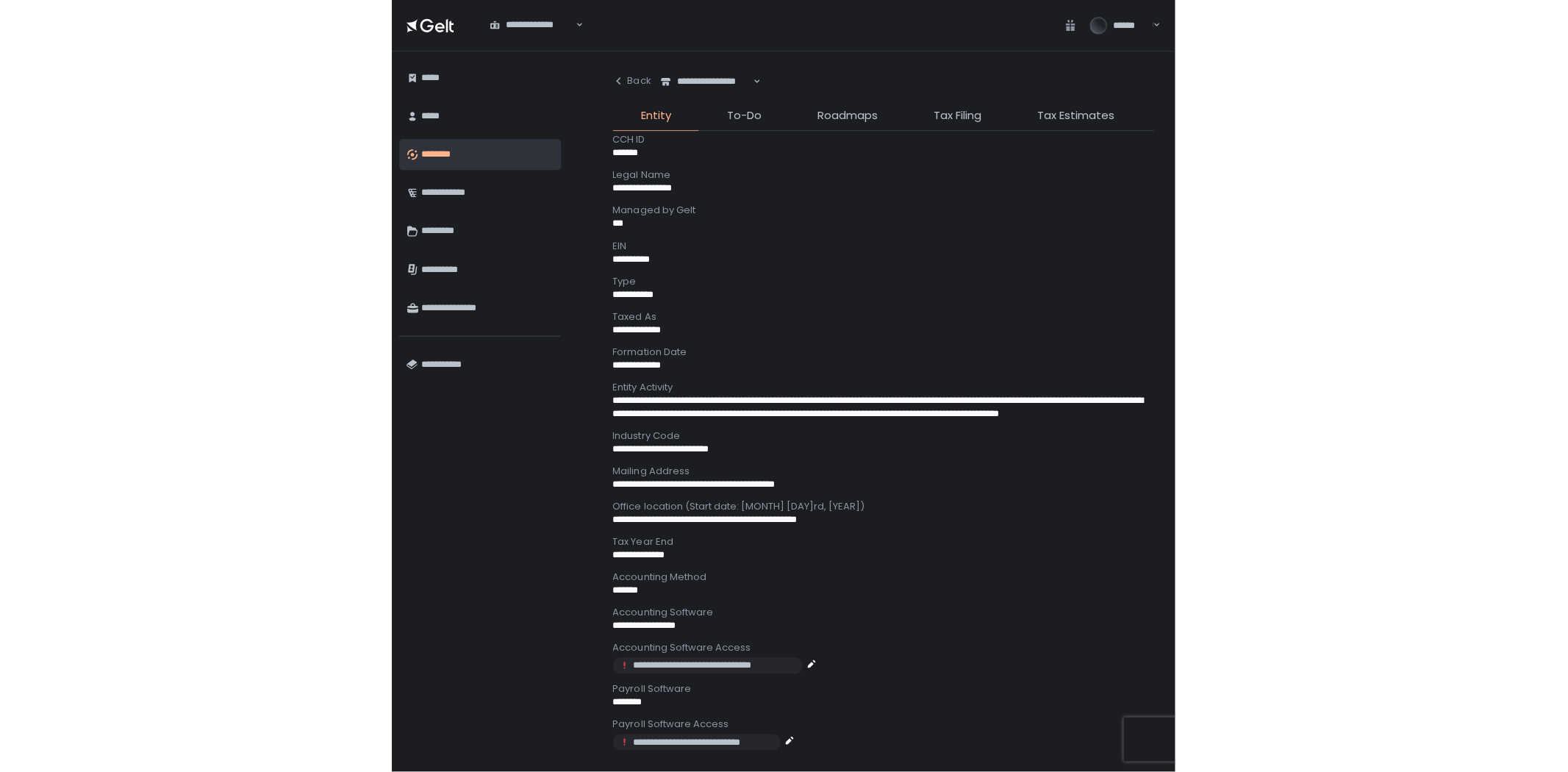 scroll, scrollTop: 82, scrollLeft: 0, axis: vertical 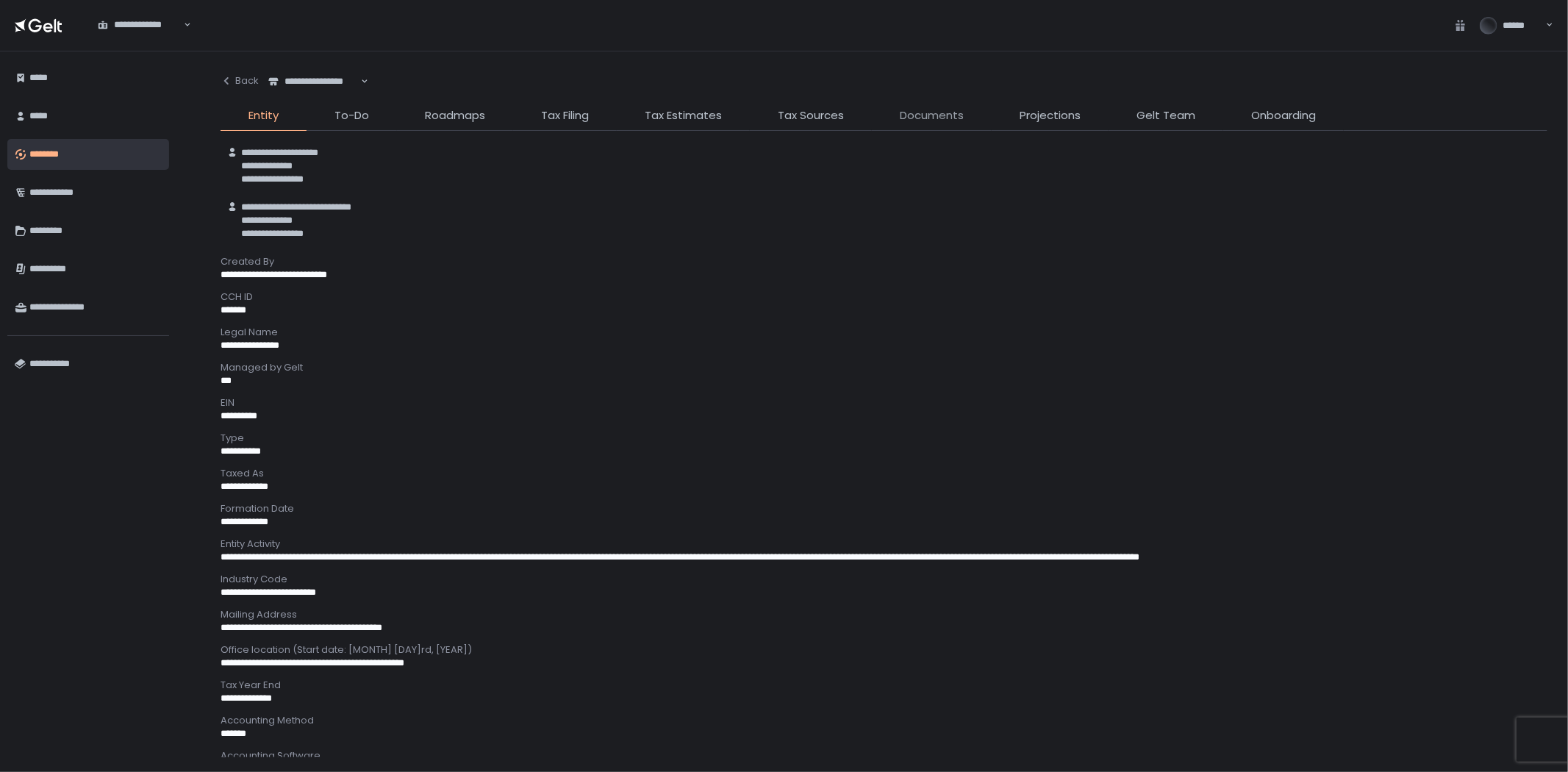 click on "Documents" at bounding box center (931, 115) 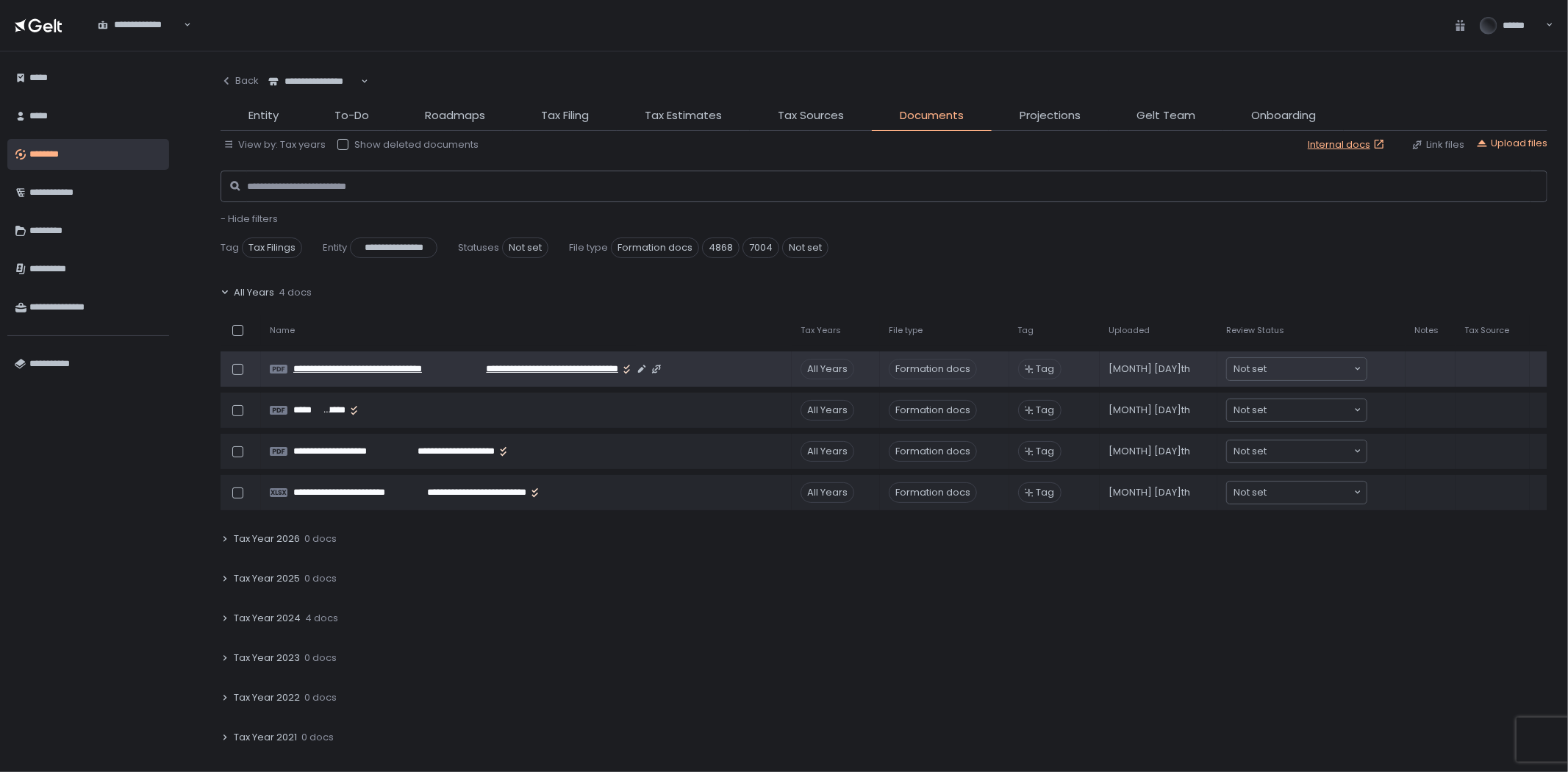 click on "**********" at bounding box center [377, 369] 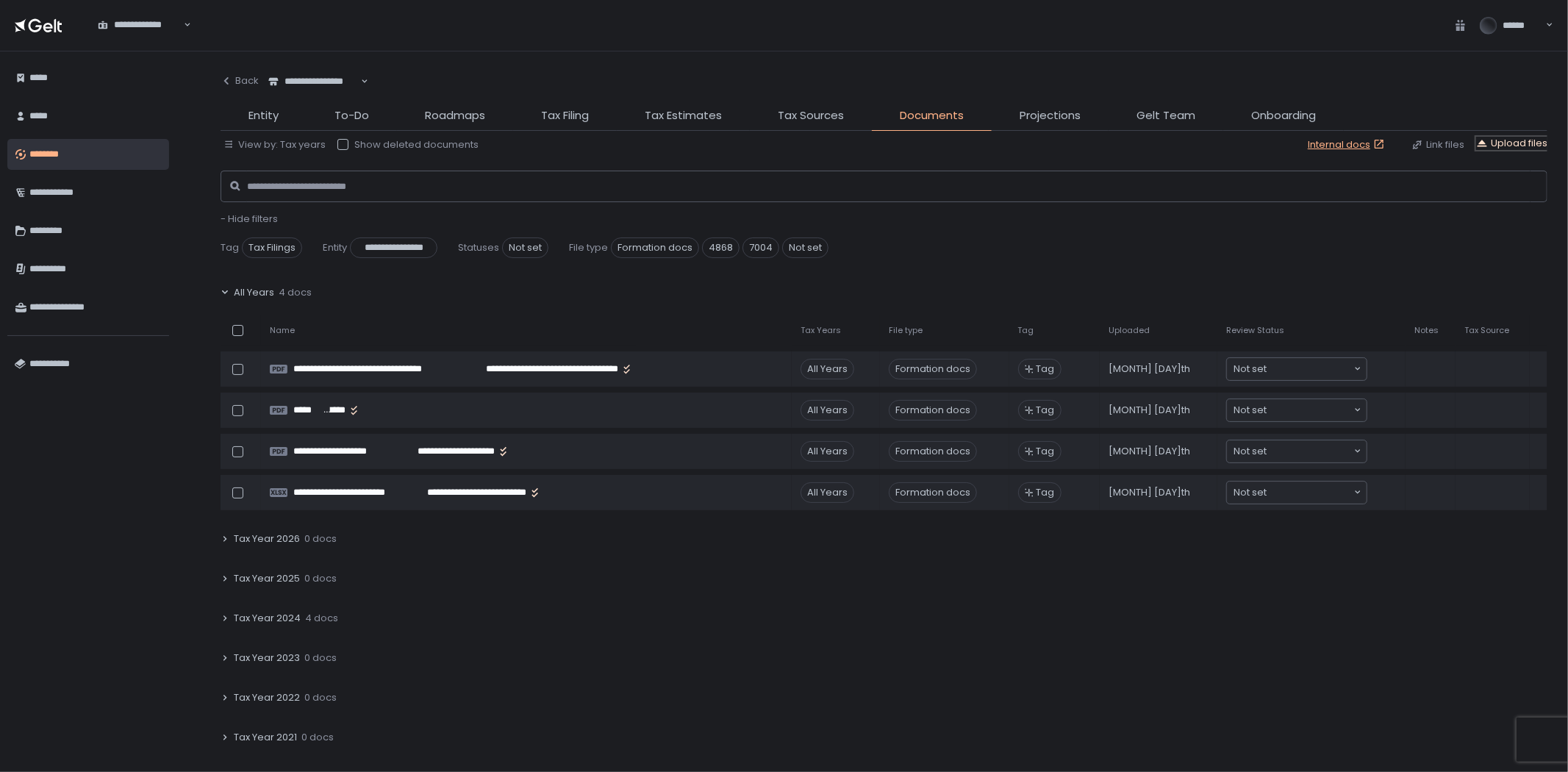 click on "Upload files" 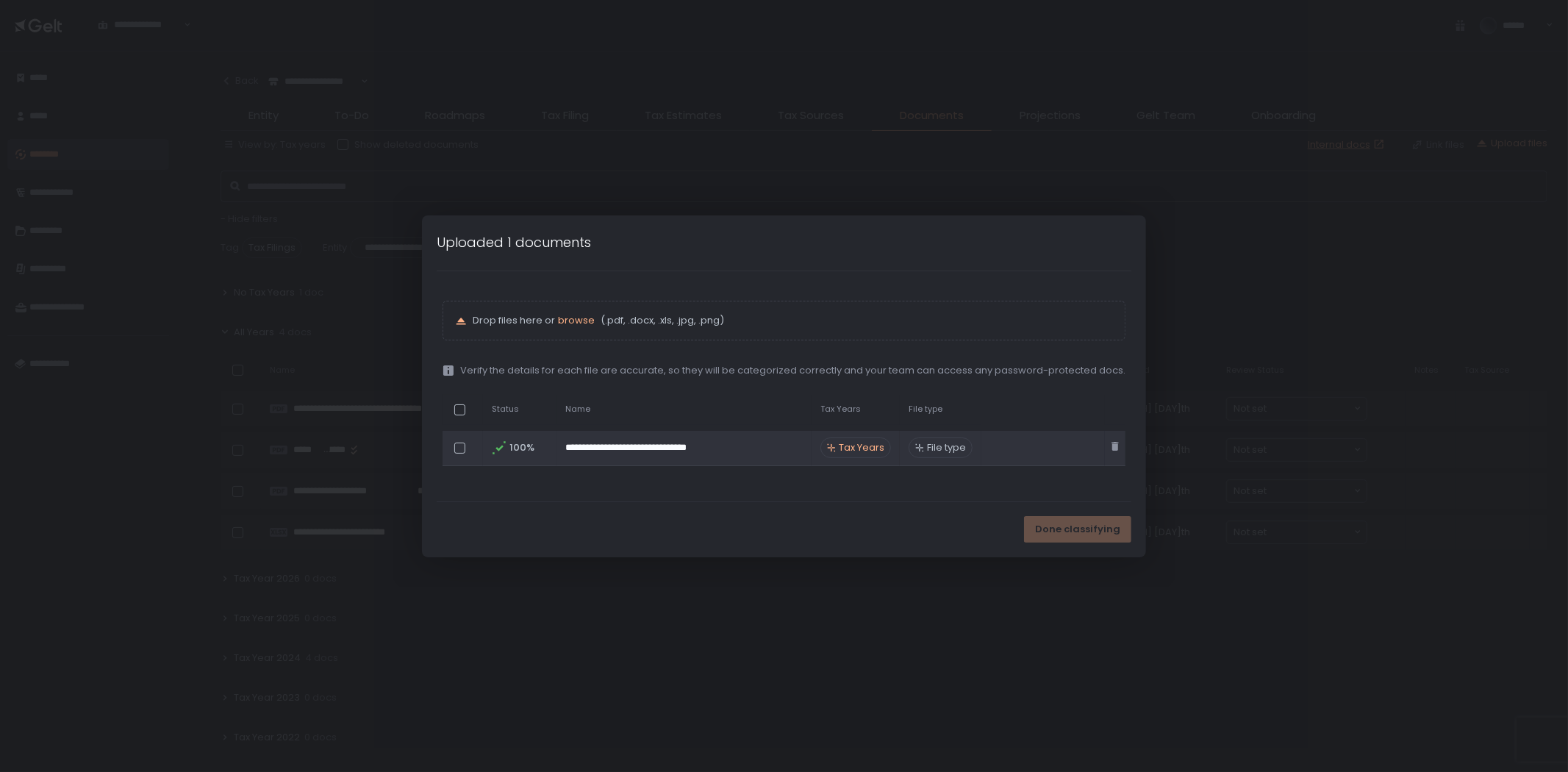 click at bounding box center [462, 448] 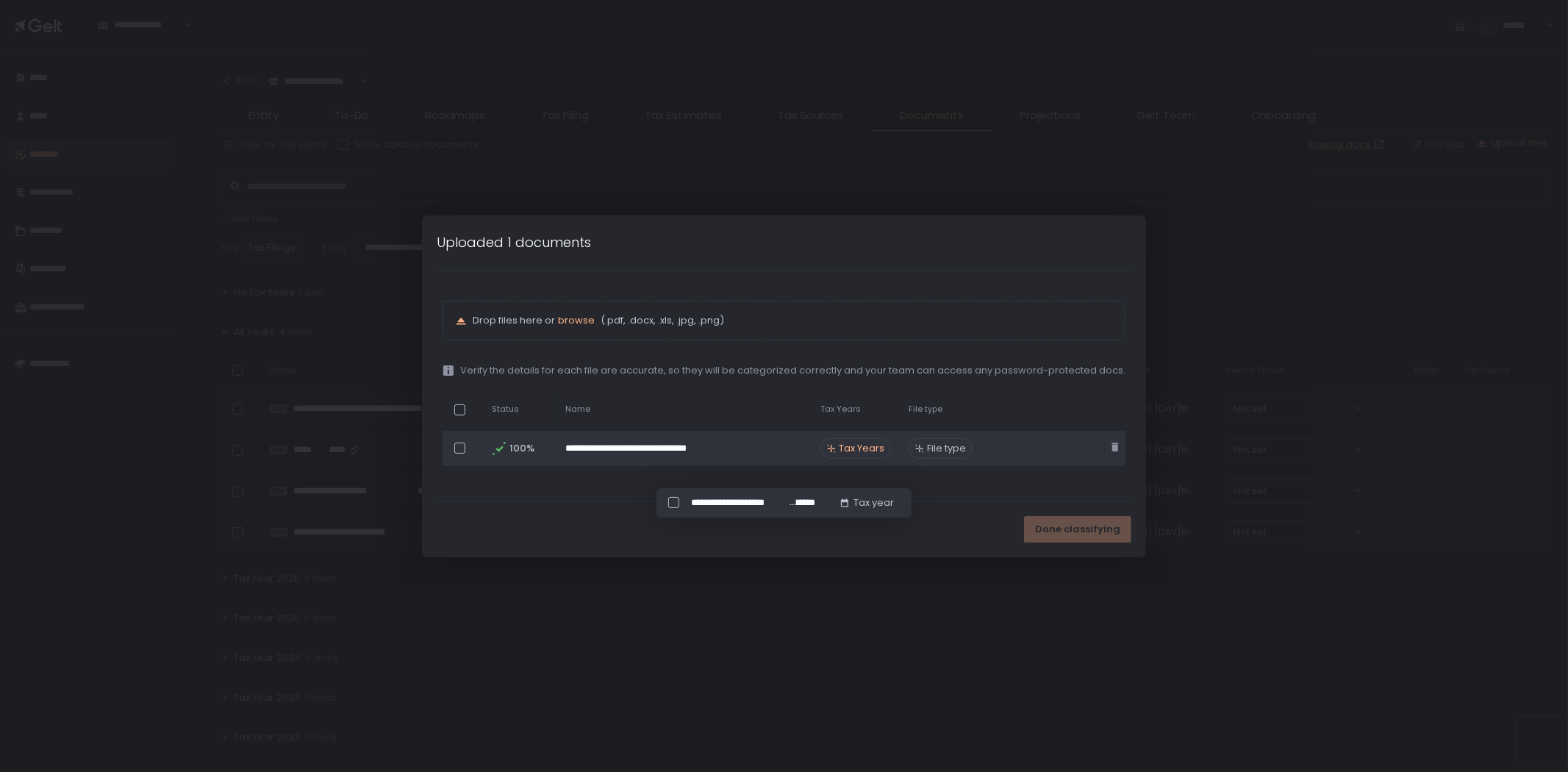click on "Tax Years" at bounding box center [862, 448] 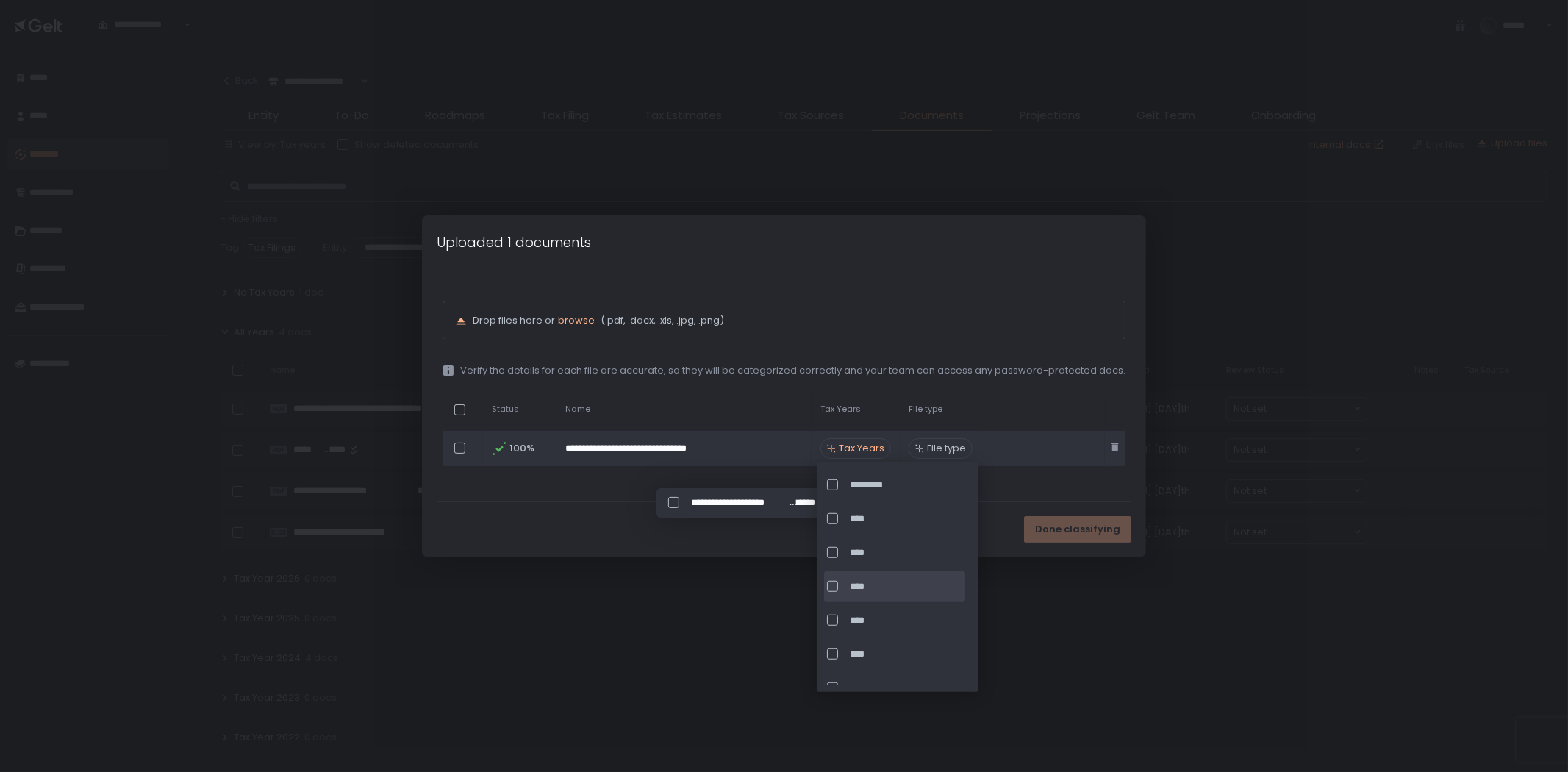 click 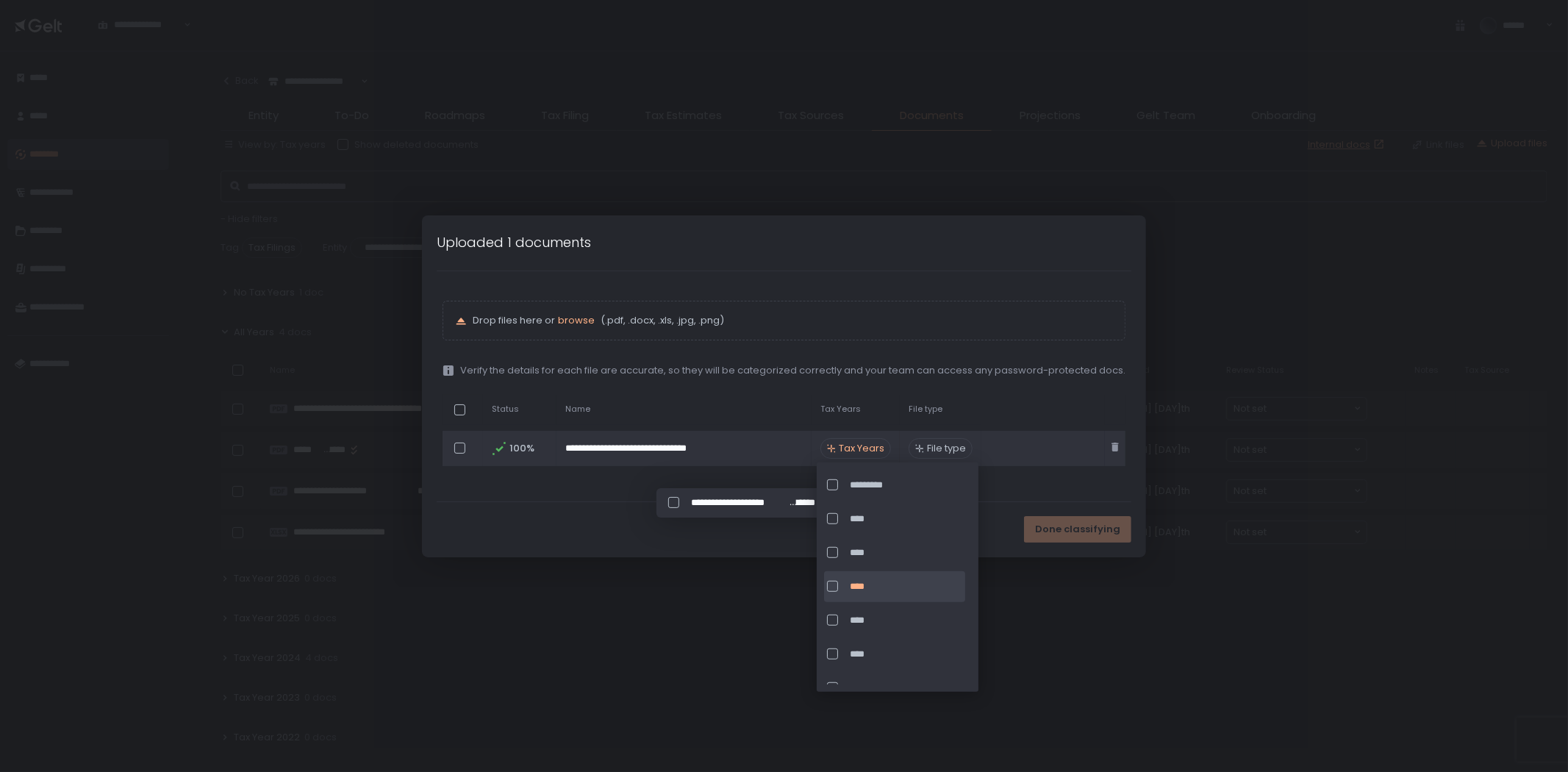 click on "**********" at bounding box center (784, 386) 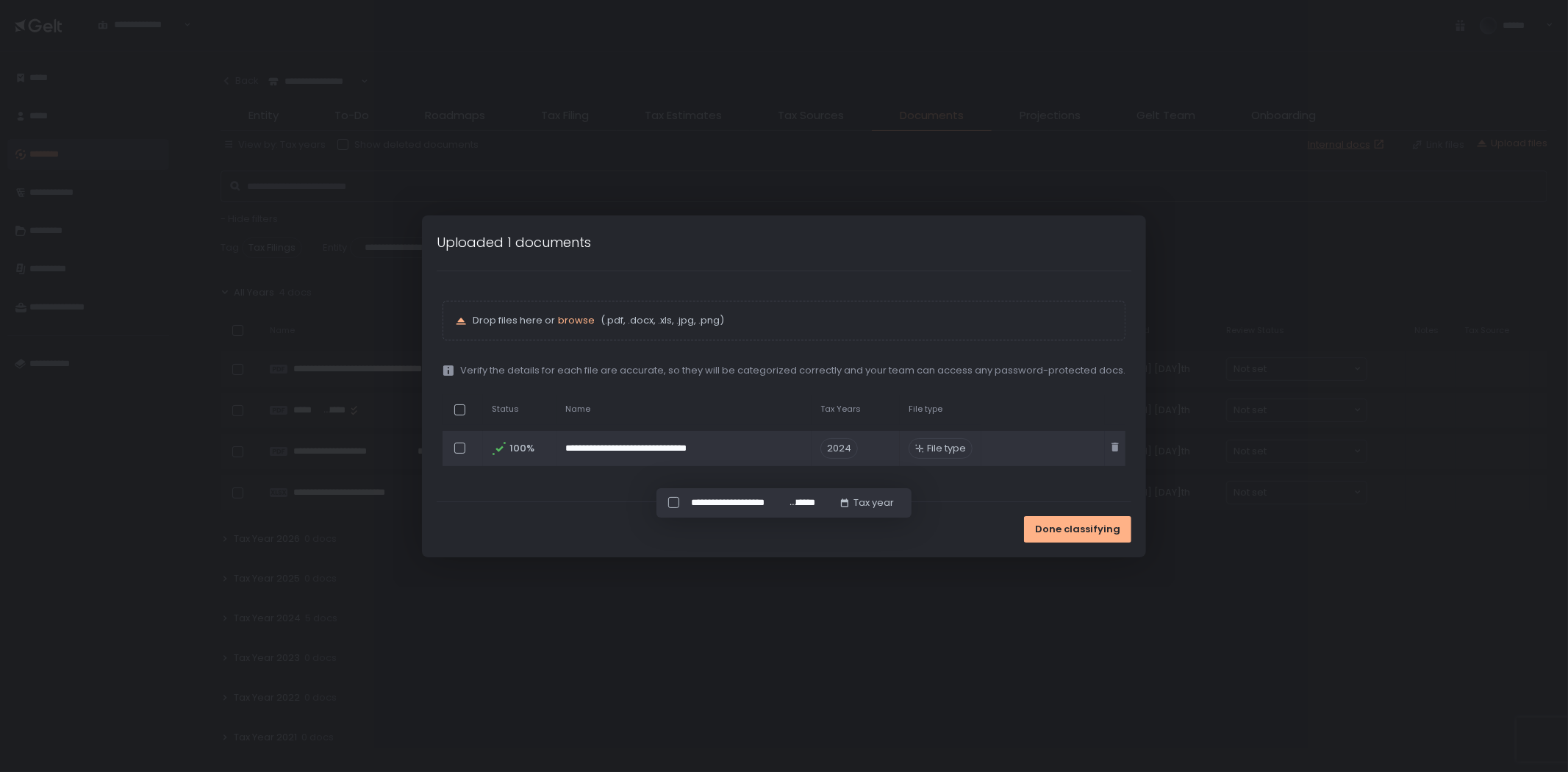 click on "File type" at bounding box center [946, 448] 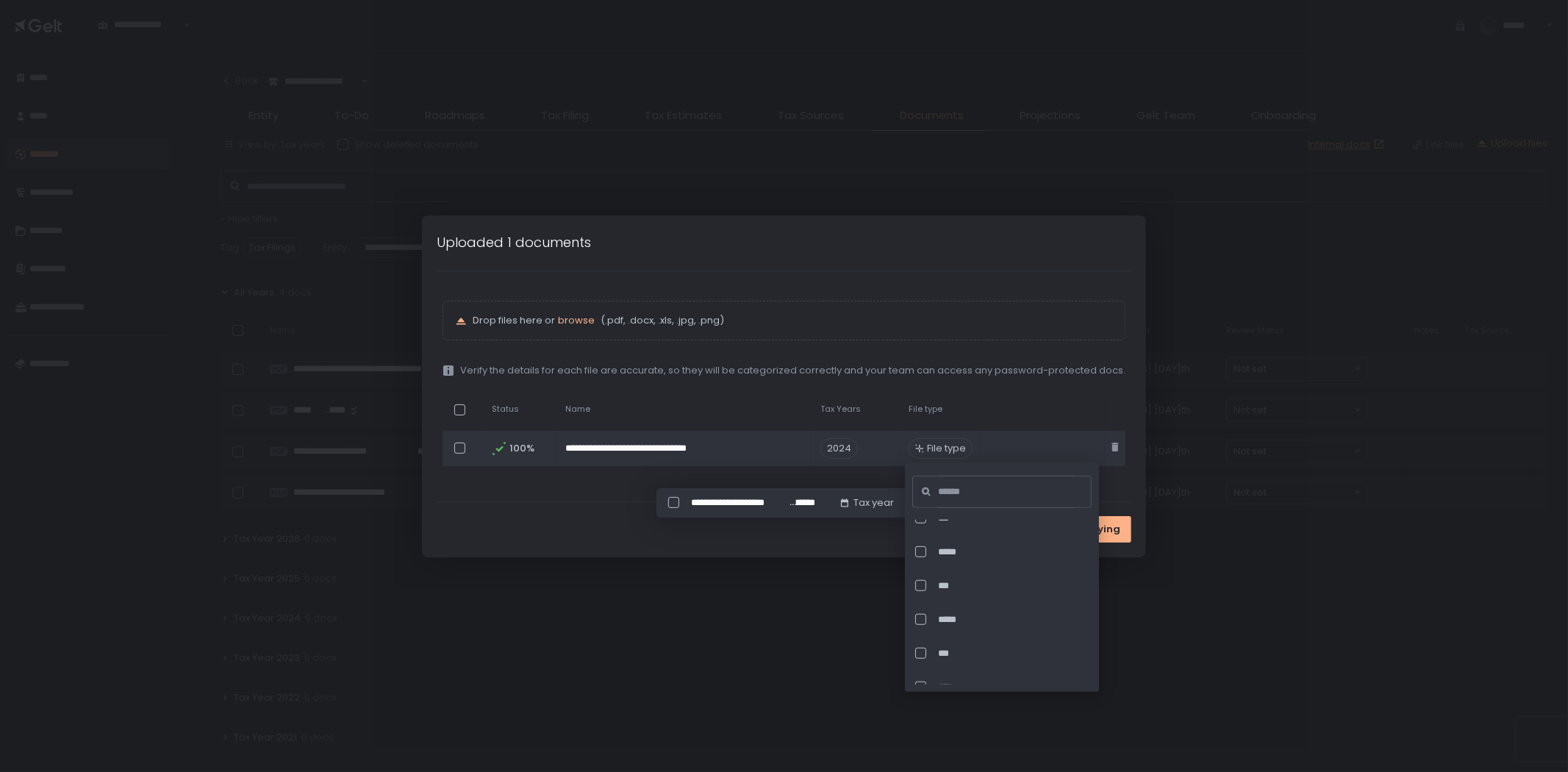 scroll, scrollTop: 4575, scrollLeft: 0, axis: vertical 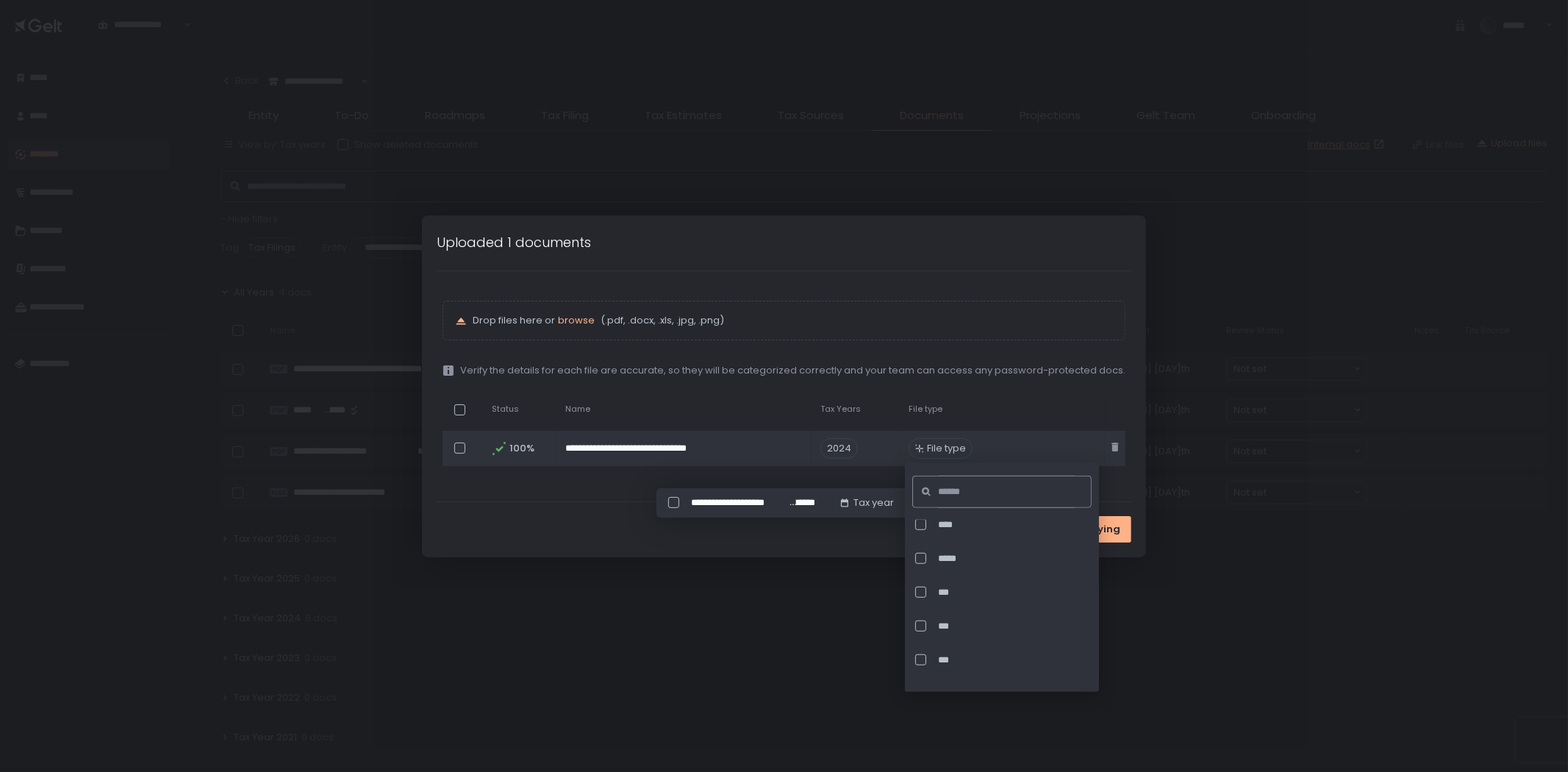 click 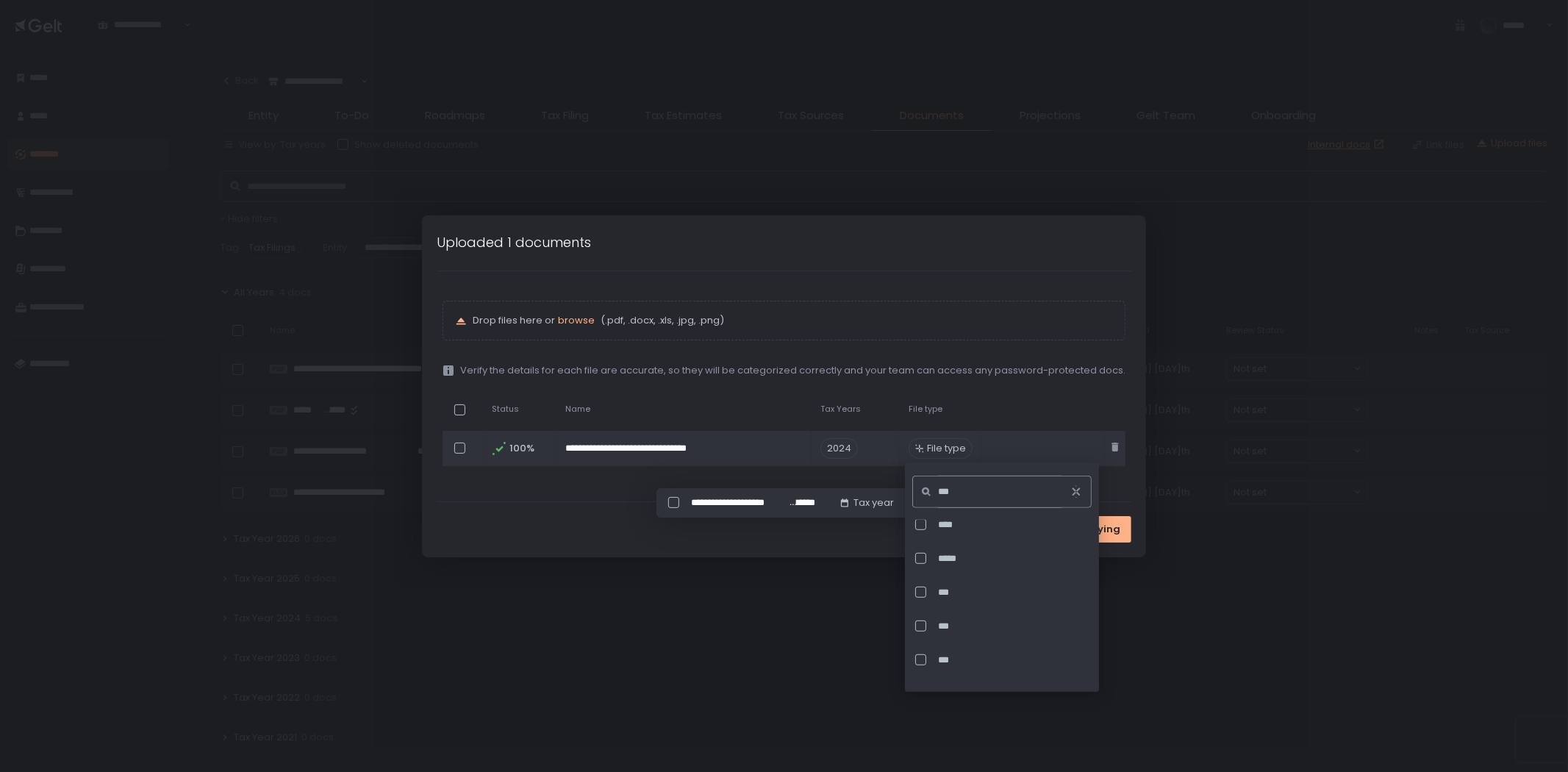 scroll, scrollTop: 0, scrollLeft: 0, axis: both 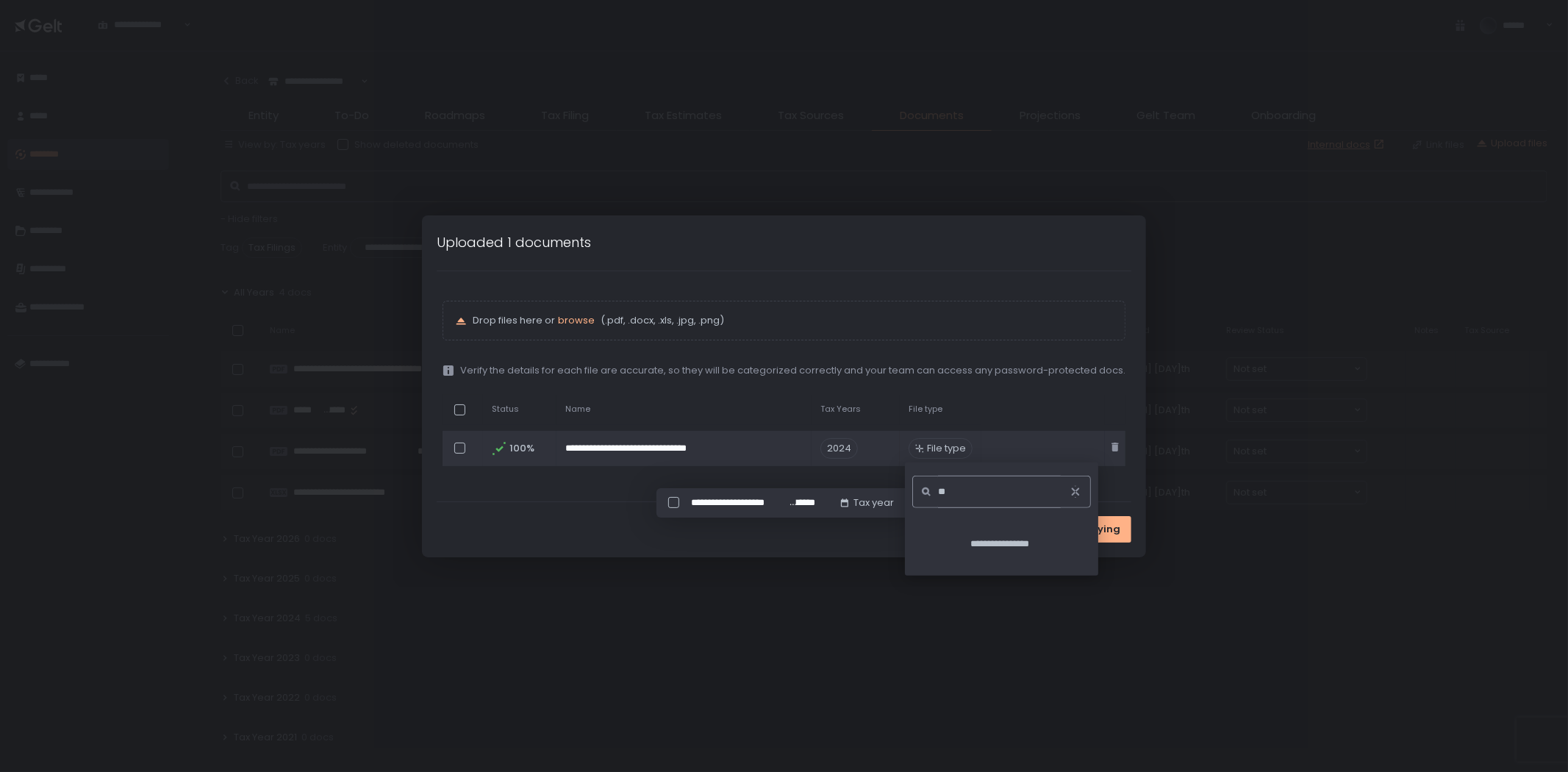 type on "*" 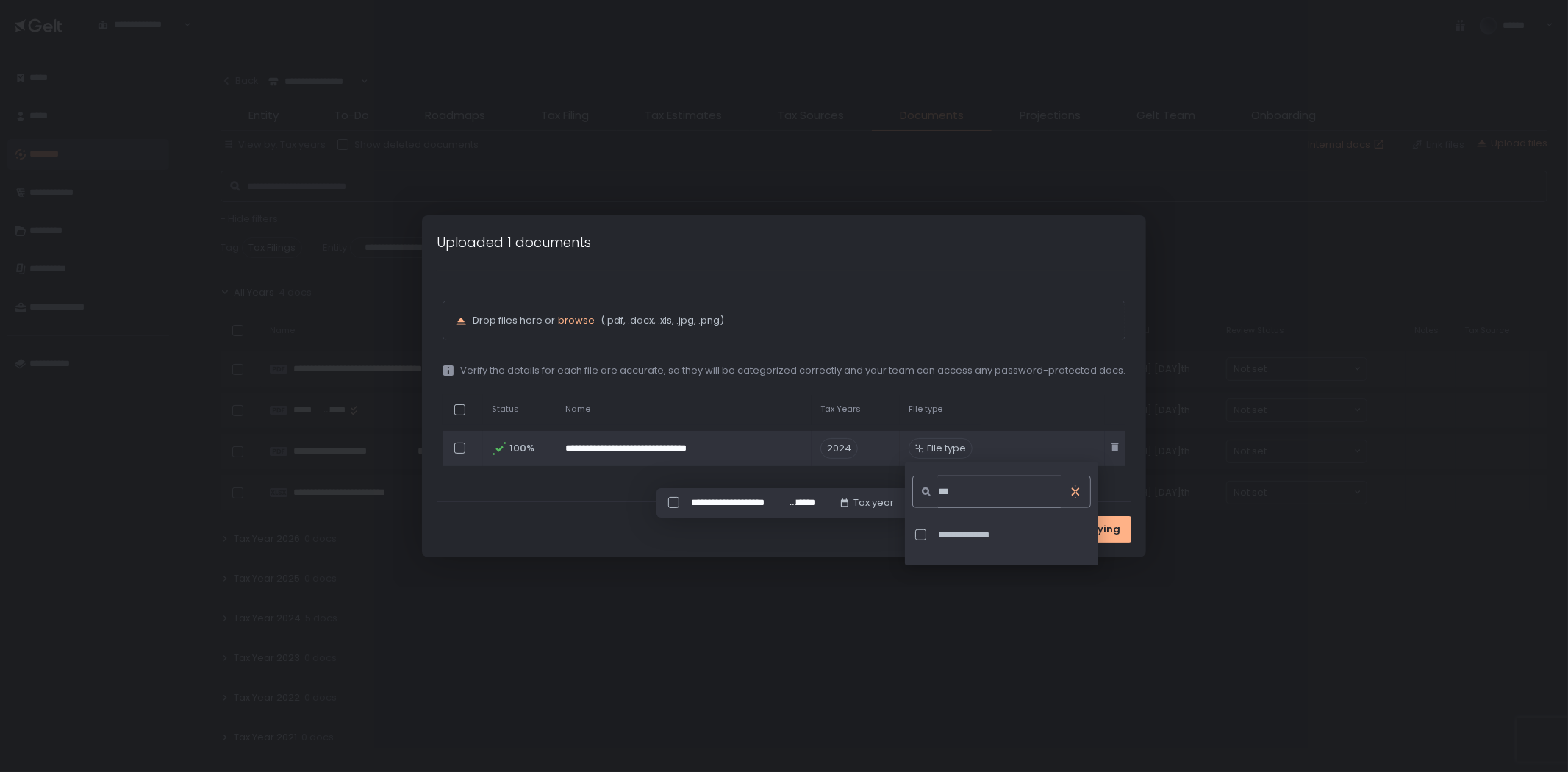 type on "***" 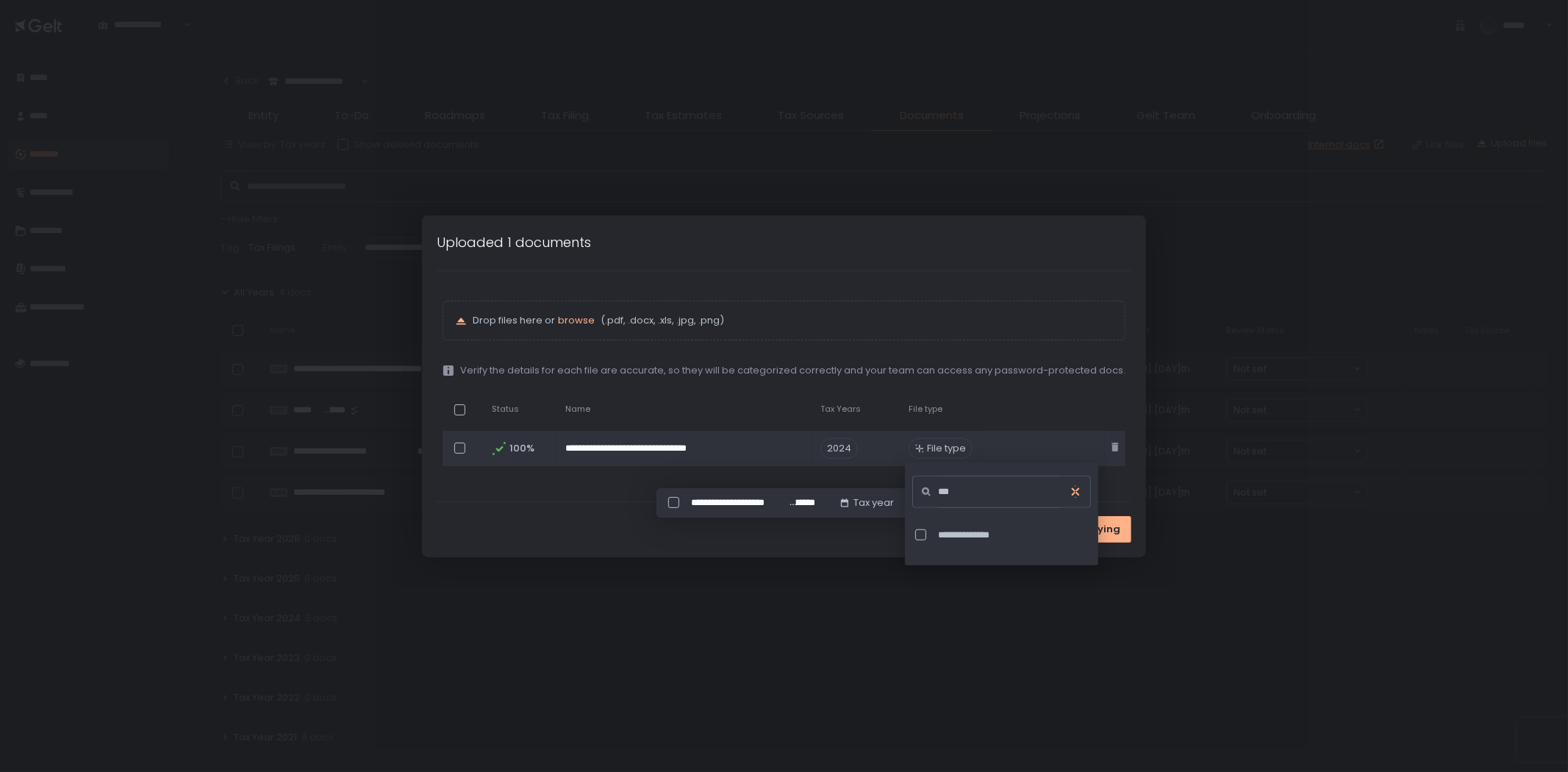click 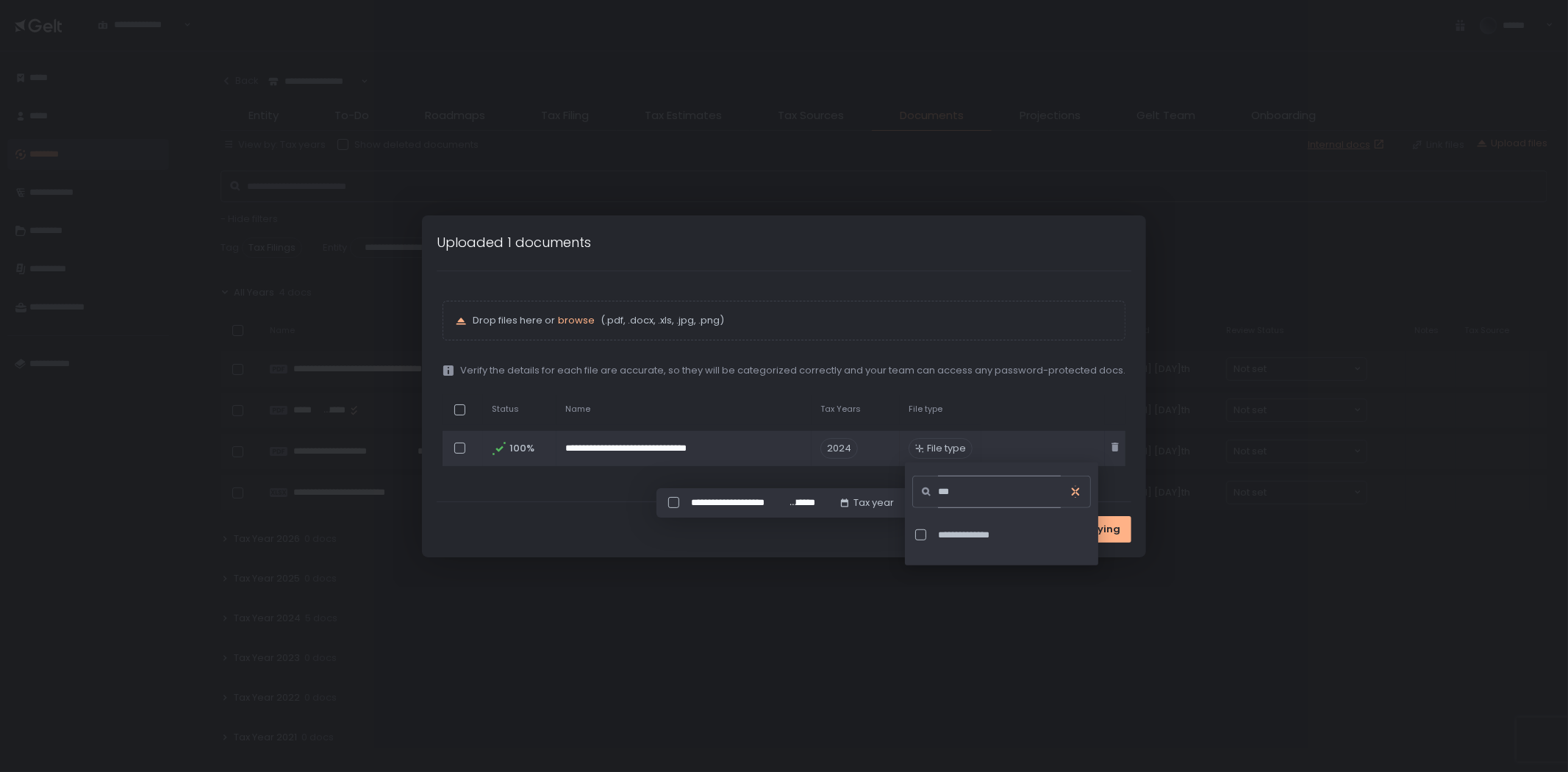 type 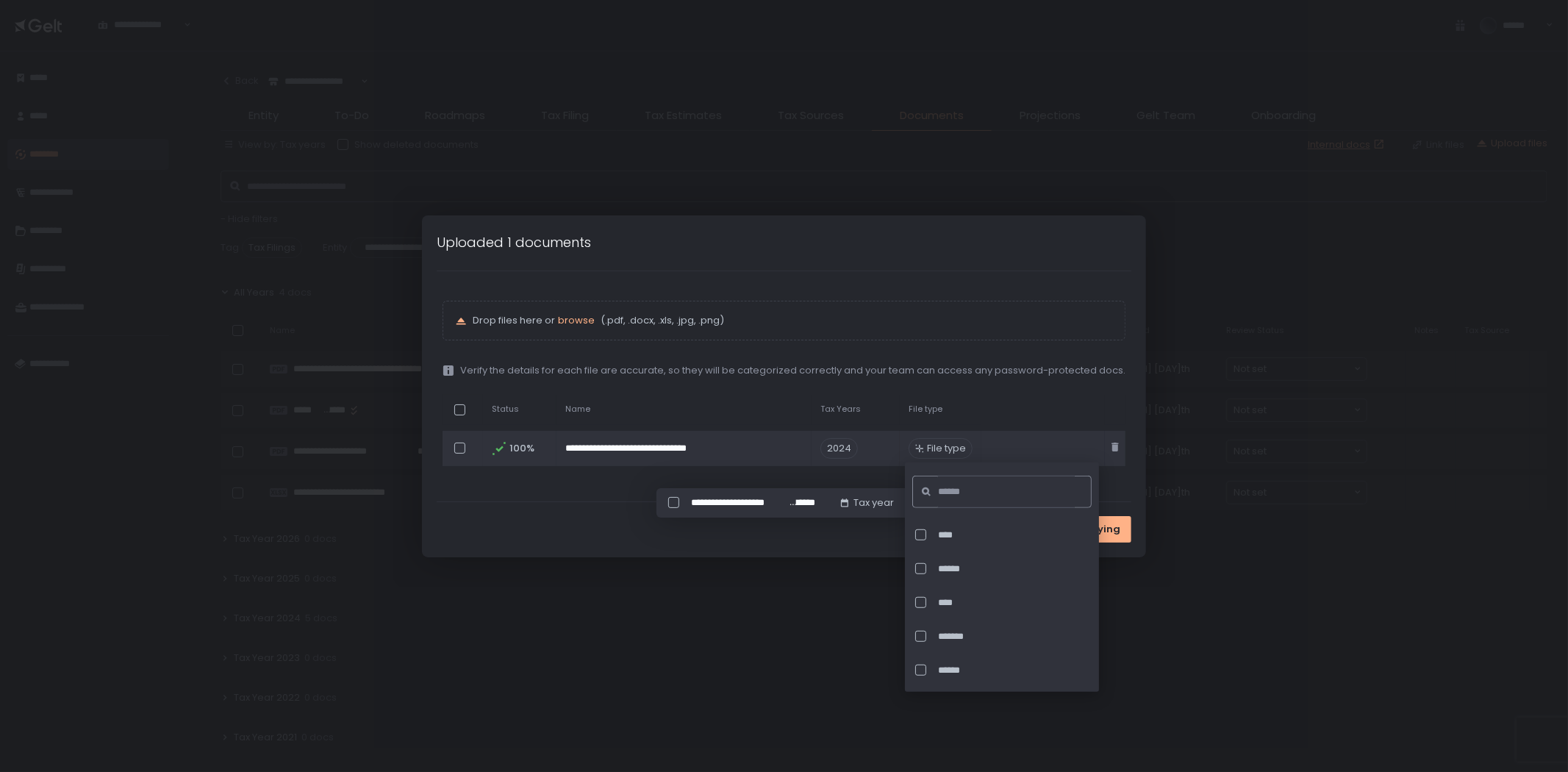 click on "Password" 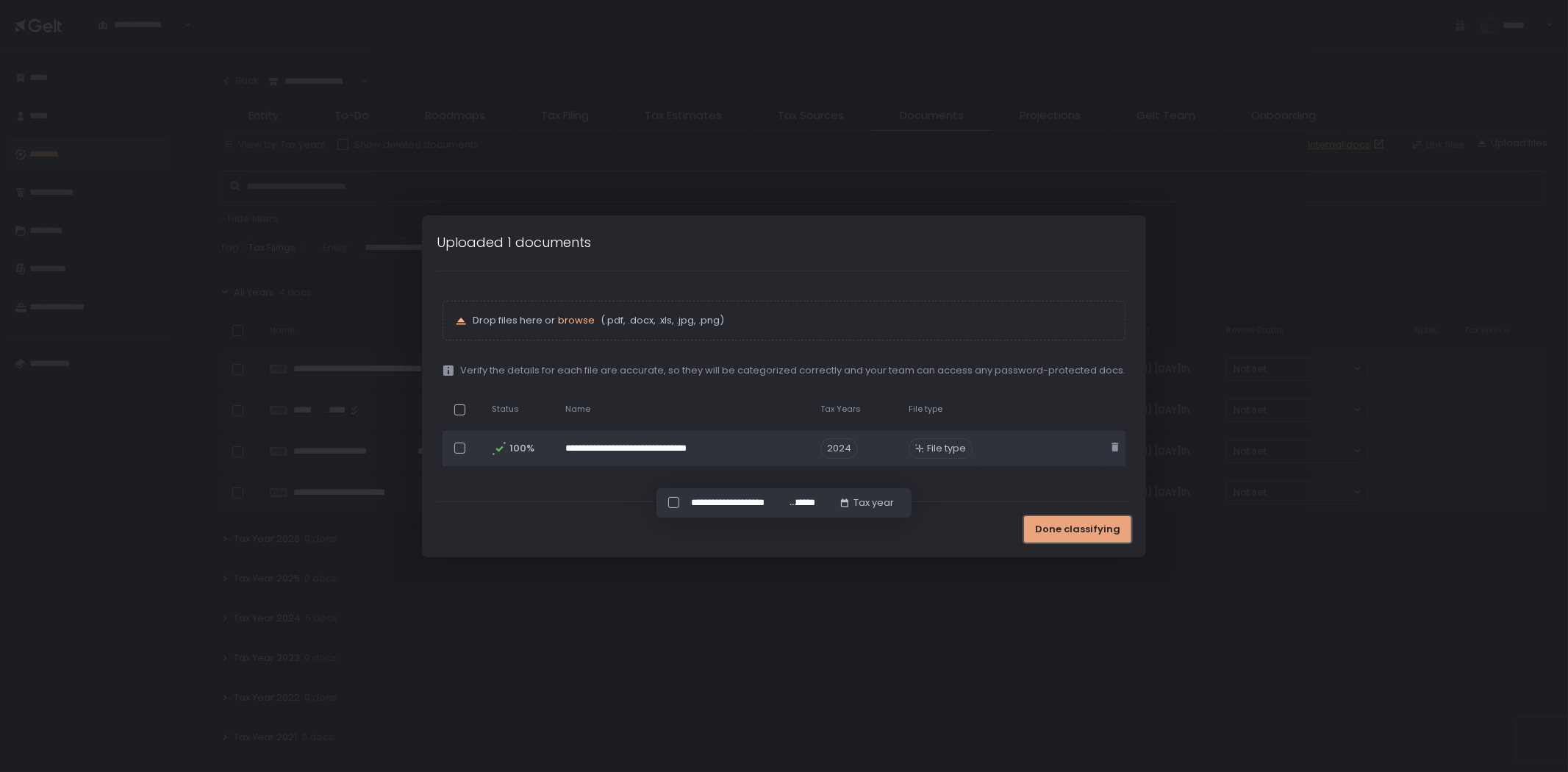 click on "Done classifying" at bounding box center [1078, 529] 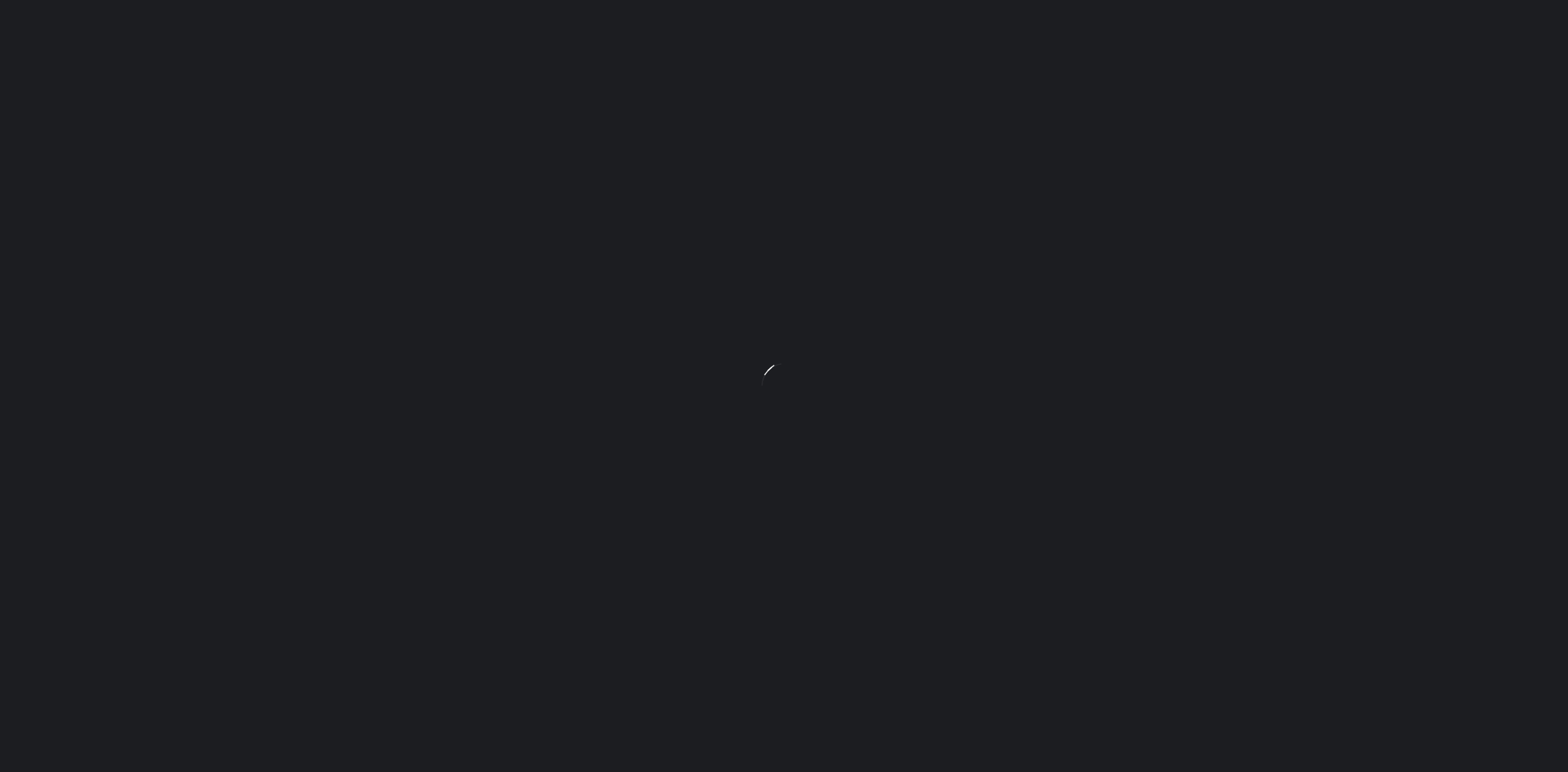 scroll, scrollTop: 0, scrollLeft: 0, axis: both 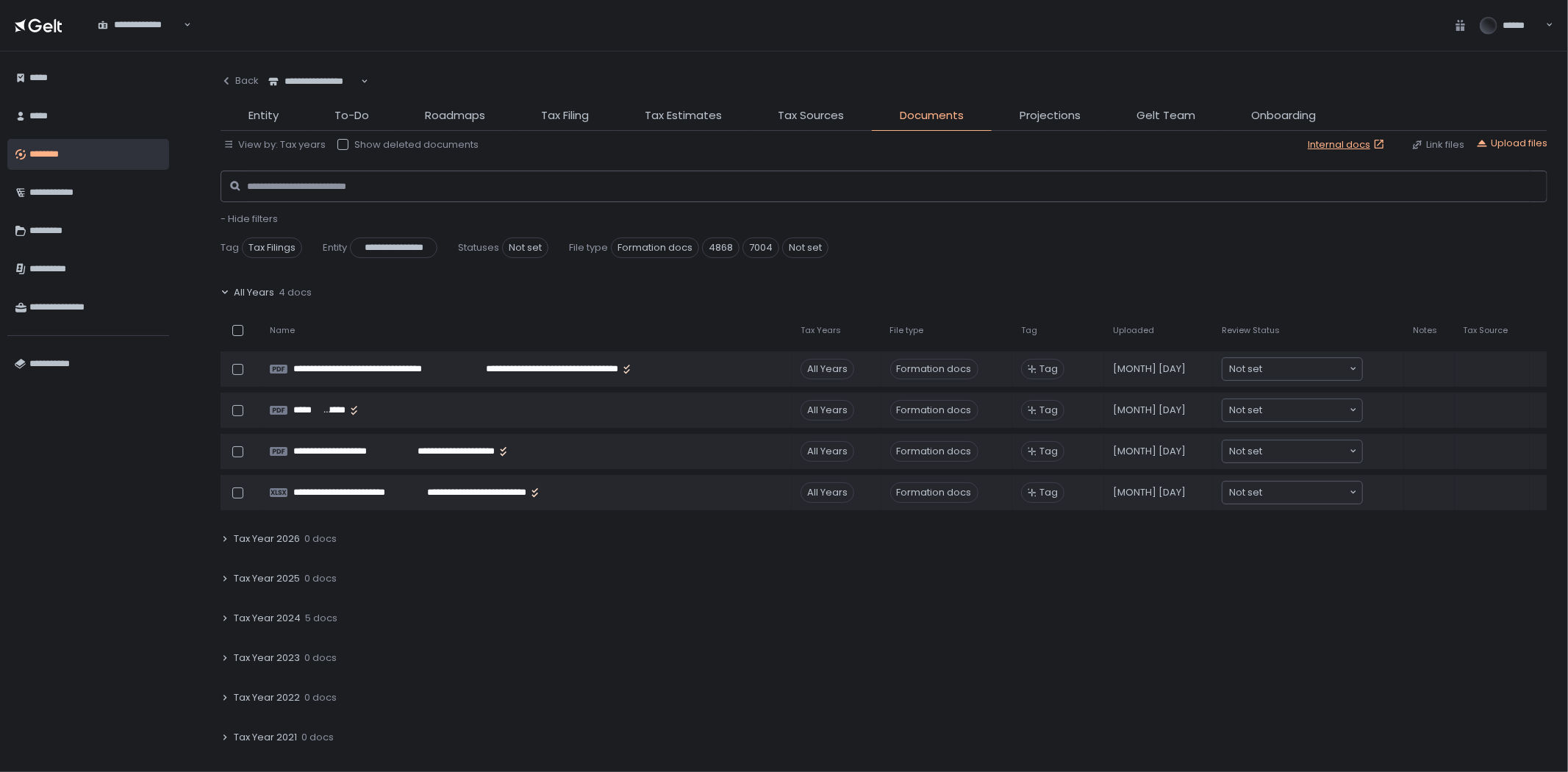 click 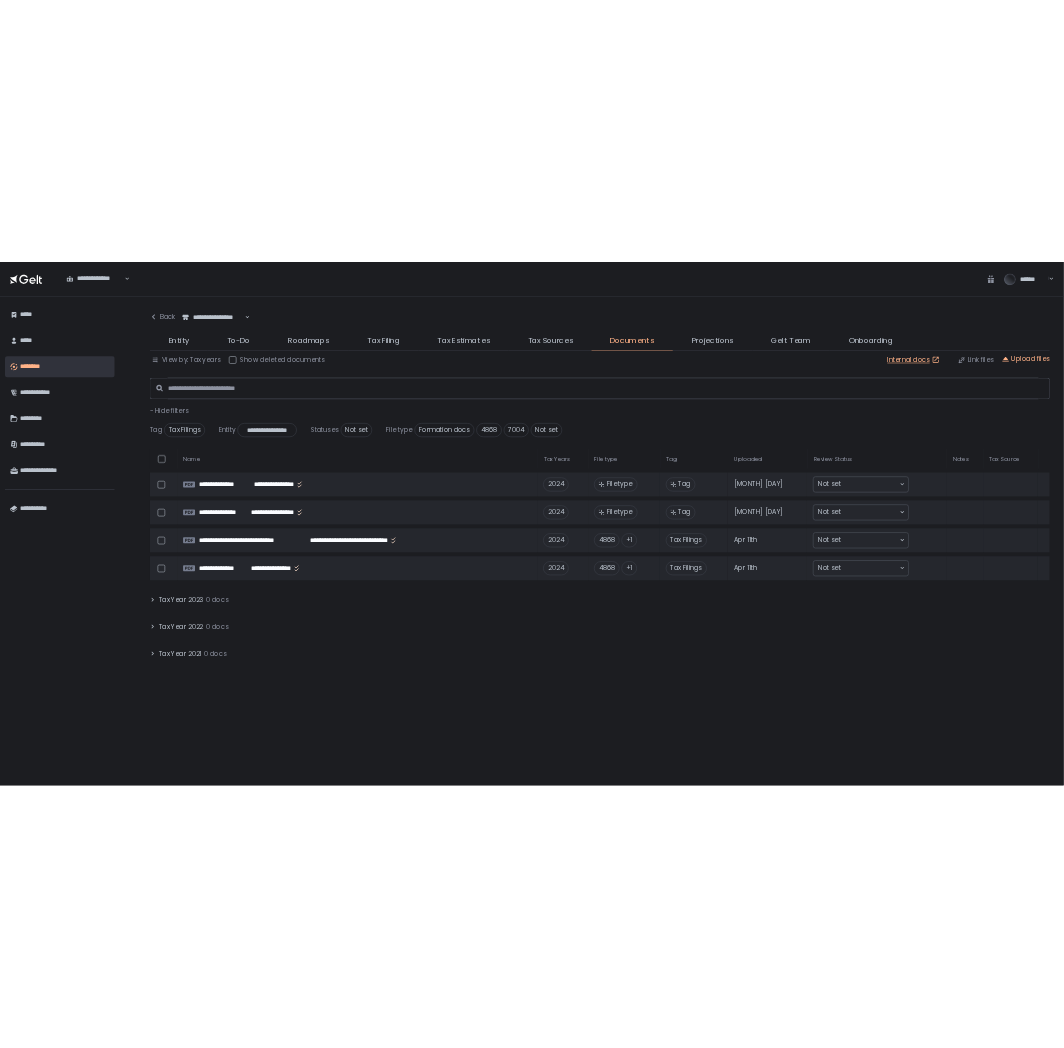 scroll, scrollTop: 444, scrollLeft: 0, axis: vertical 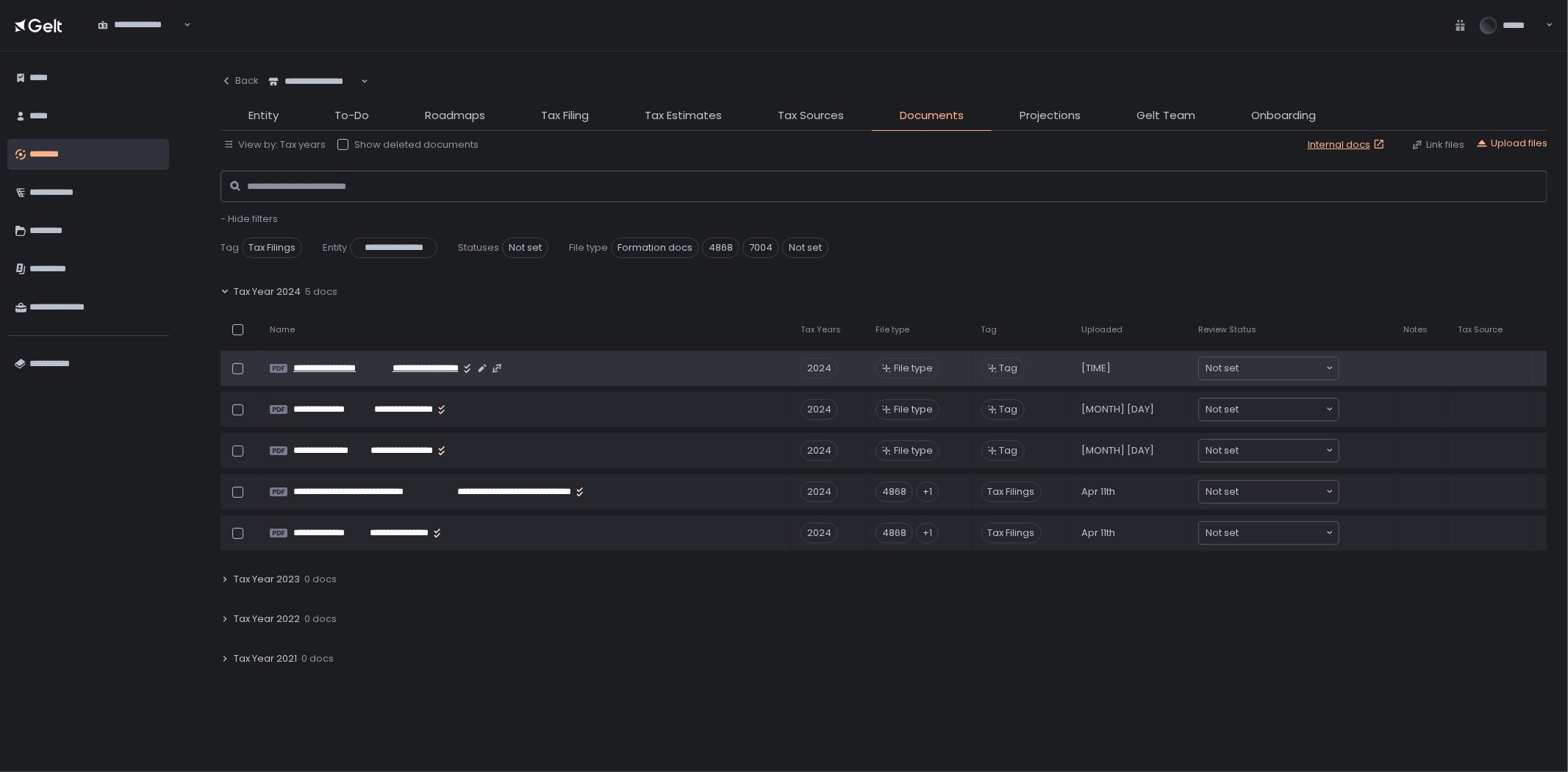 click on "**********" at bounding box center (417, 368) 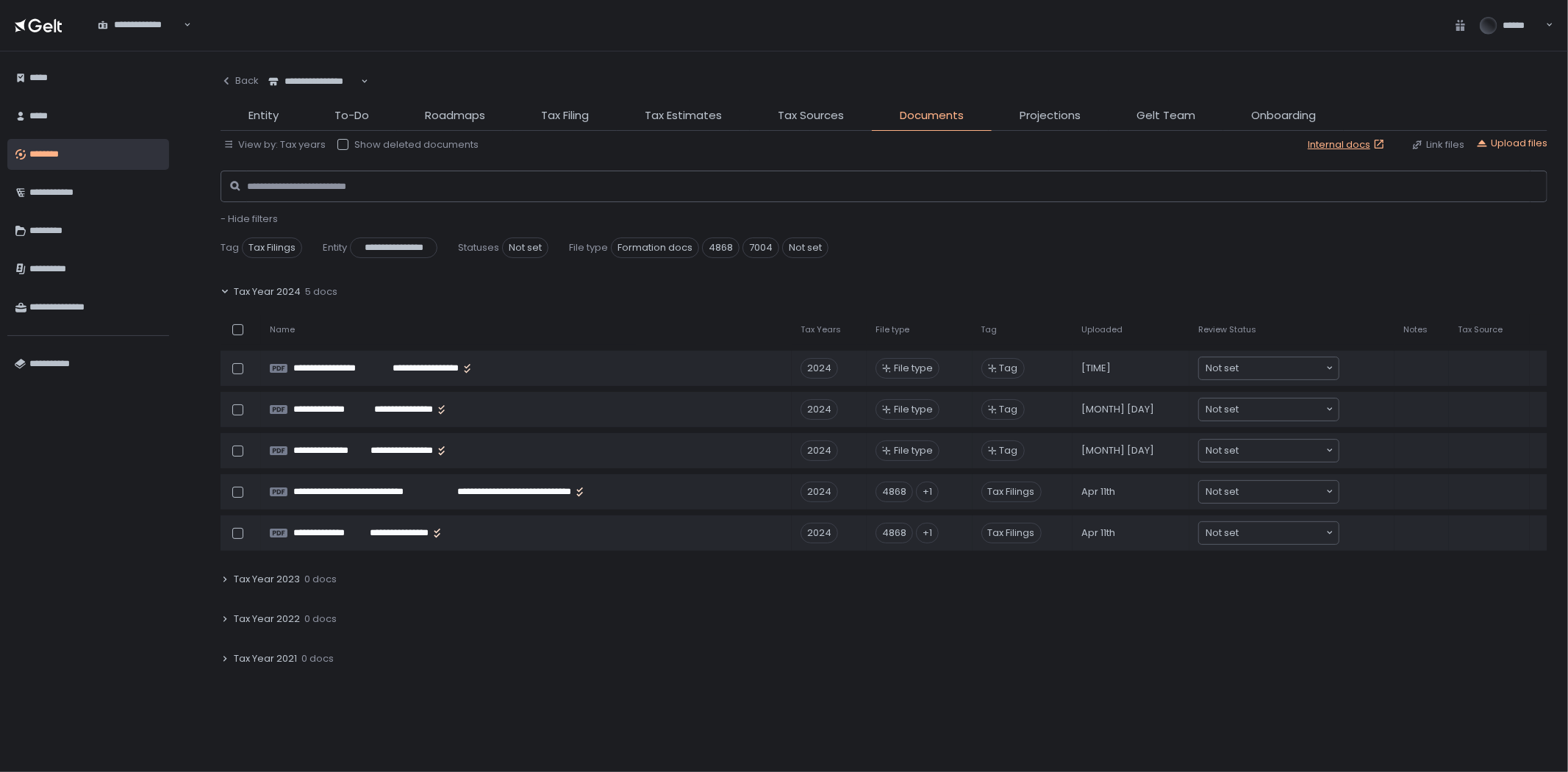 click on "Tax Year 2022 0 docs" 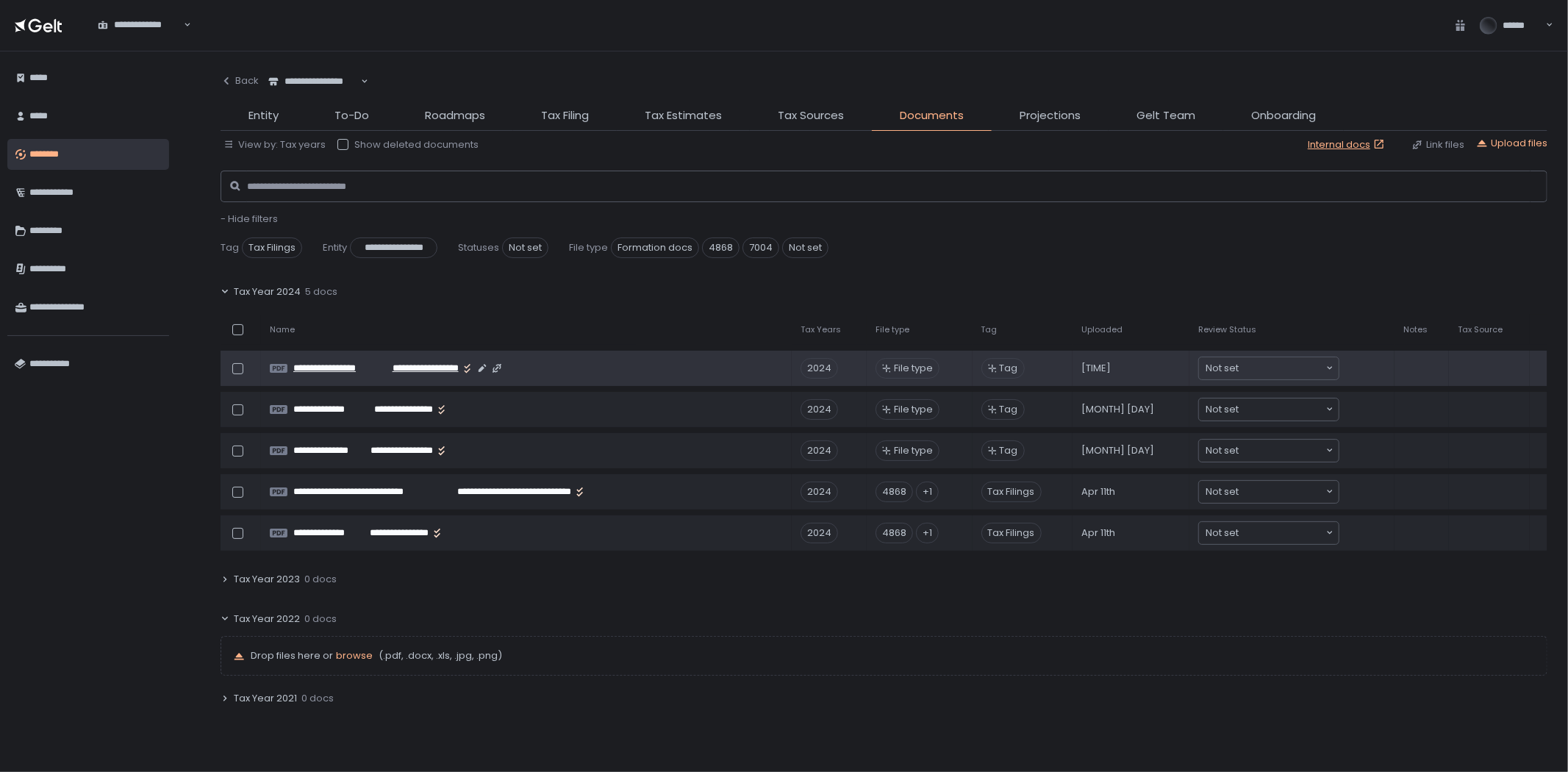 click on "**********" at bounding box center (417, 368) 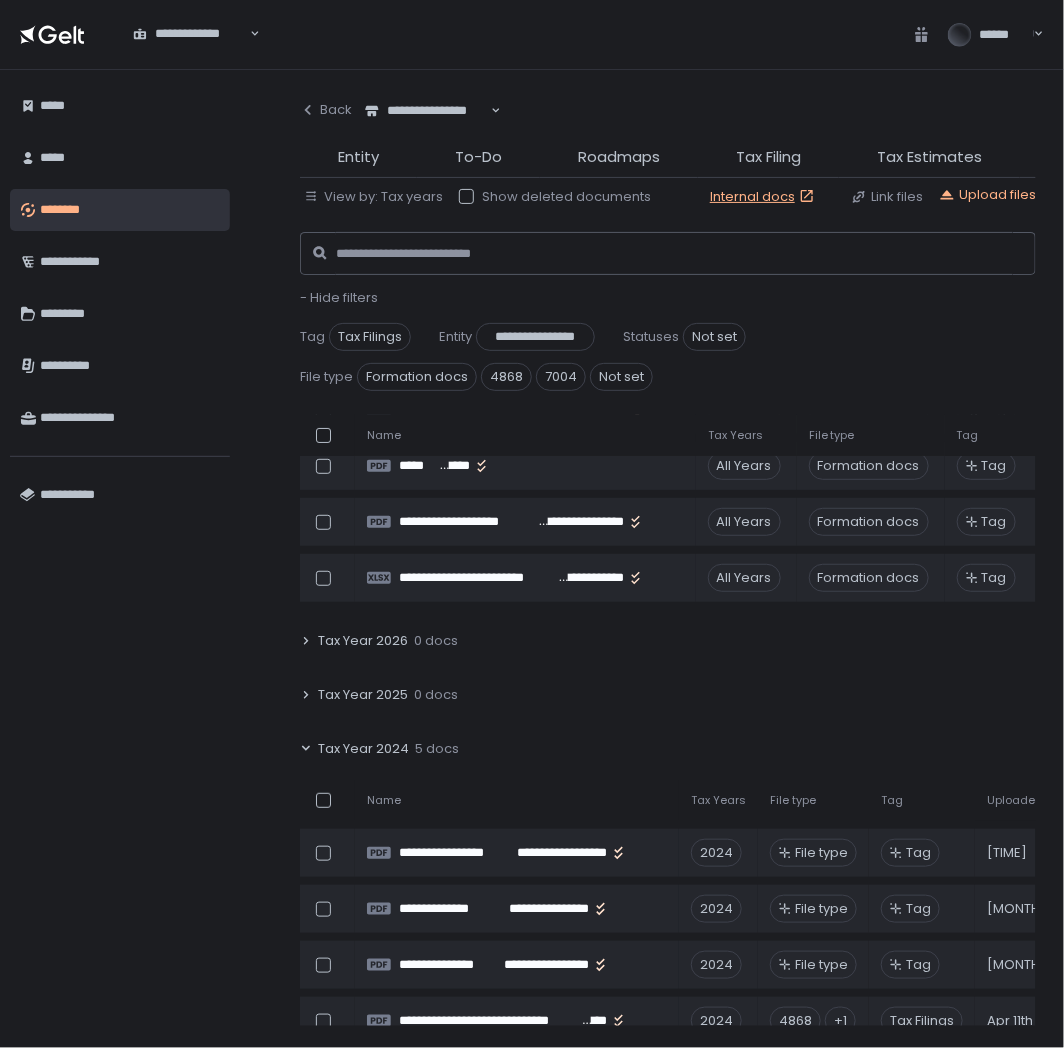 scroll, scrollTop: 0, scrollLeft: 0, axis: both 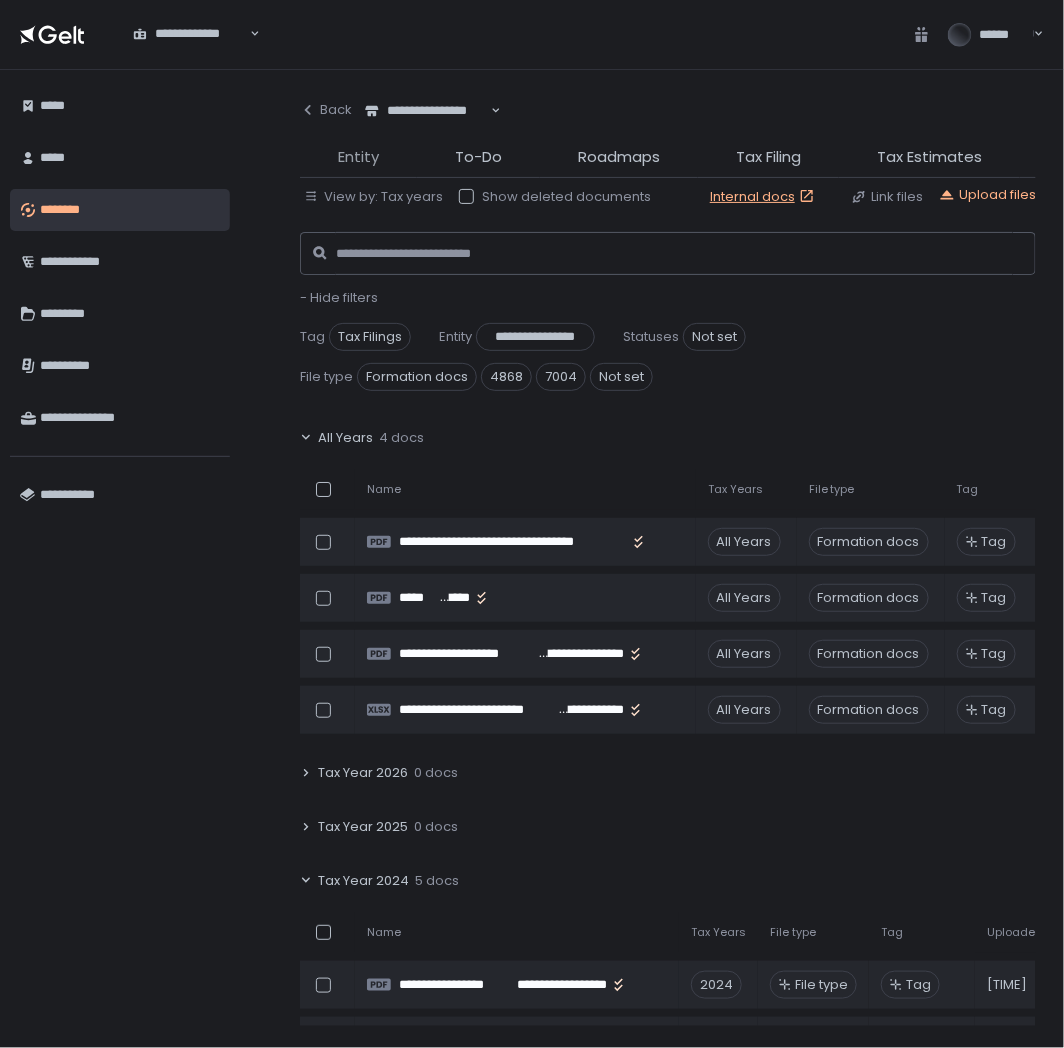 click on "Entity" at bounding box center (358, 157) 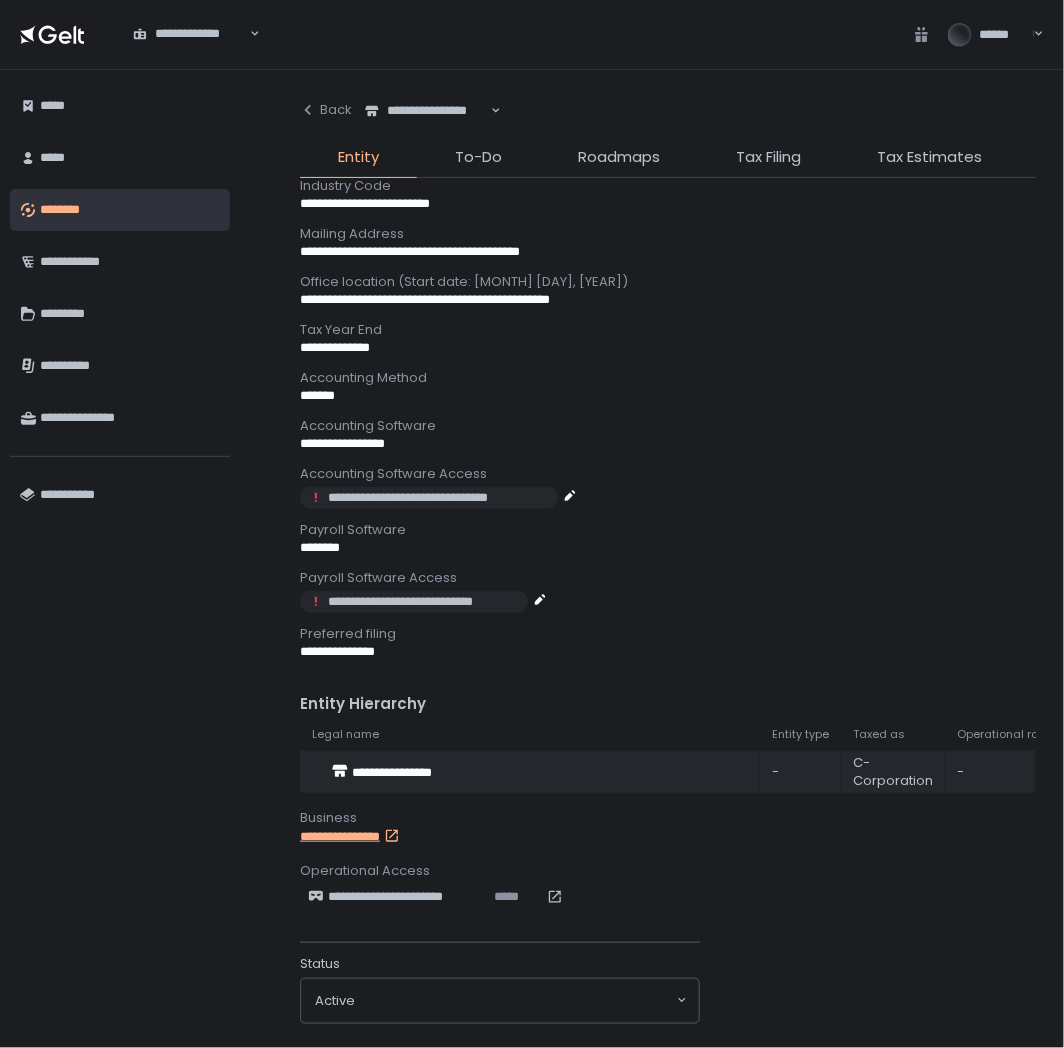 scroll, scrollTop: 782, scrollLeft: 0, axis: vertical 